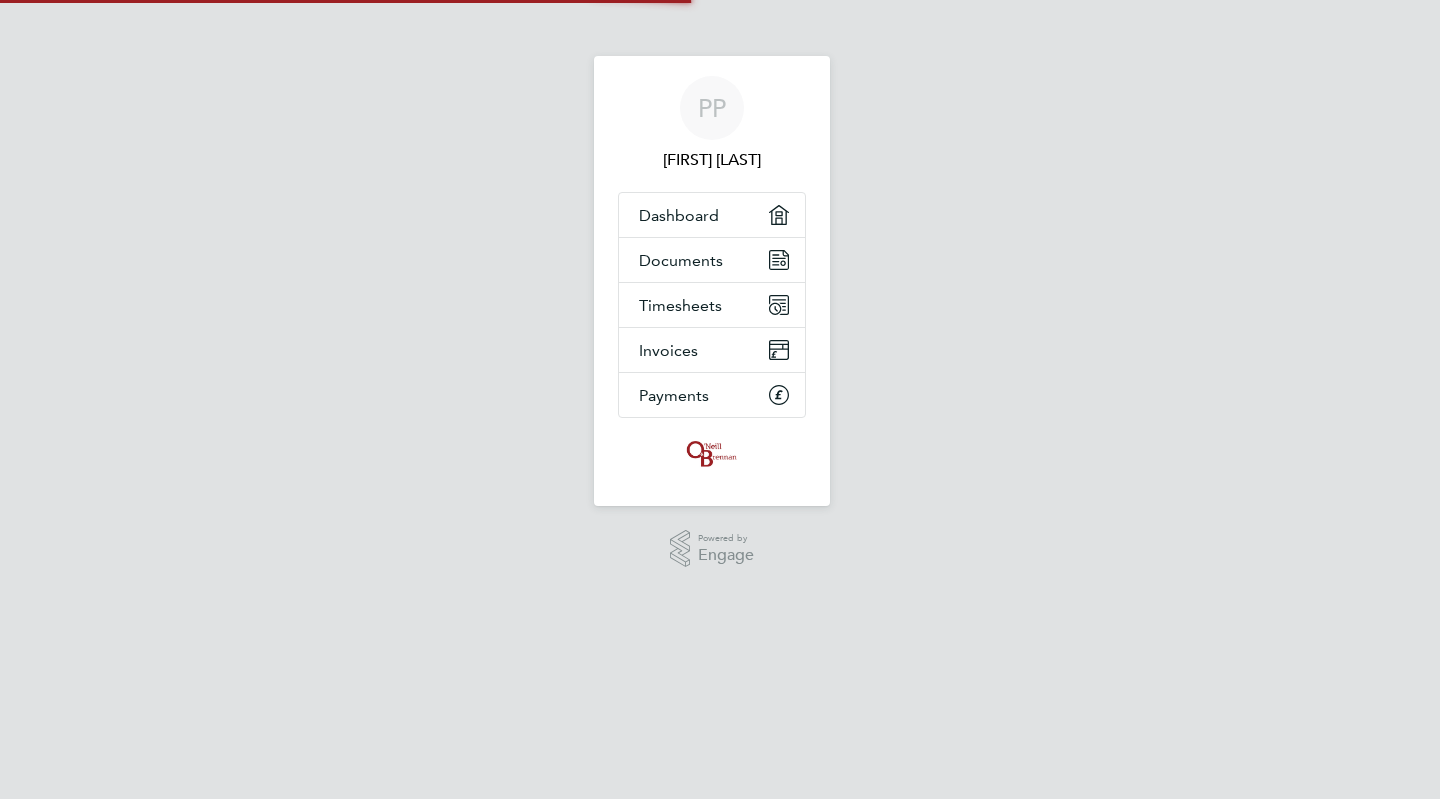 scroll, scrollTop: 0, scrollLeft: 0, axis: both 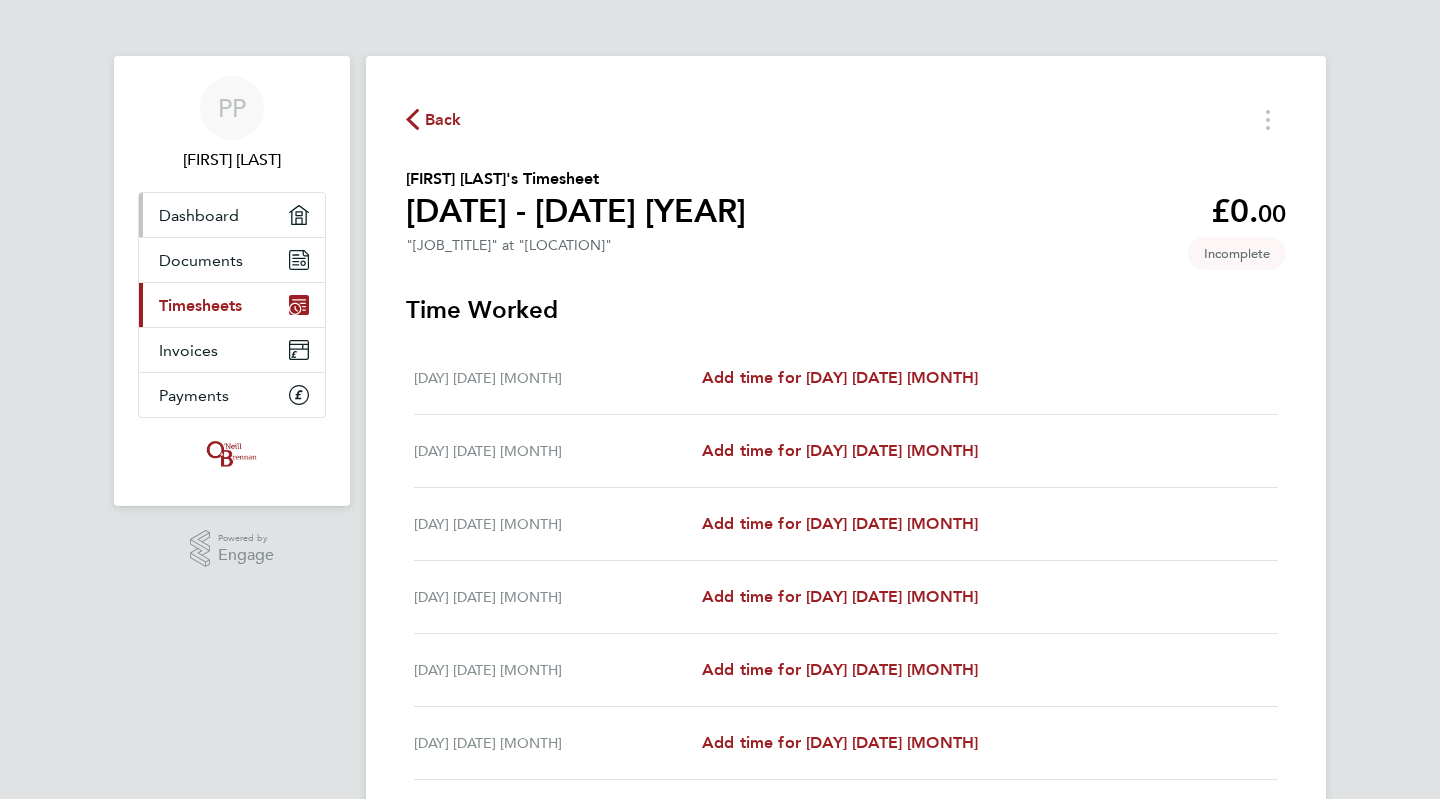 click on "Dashboard" at bounding box center [199, 215] 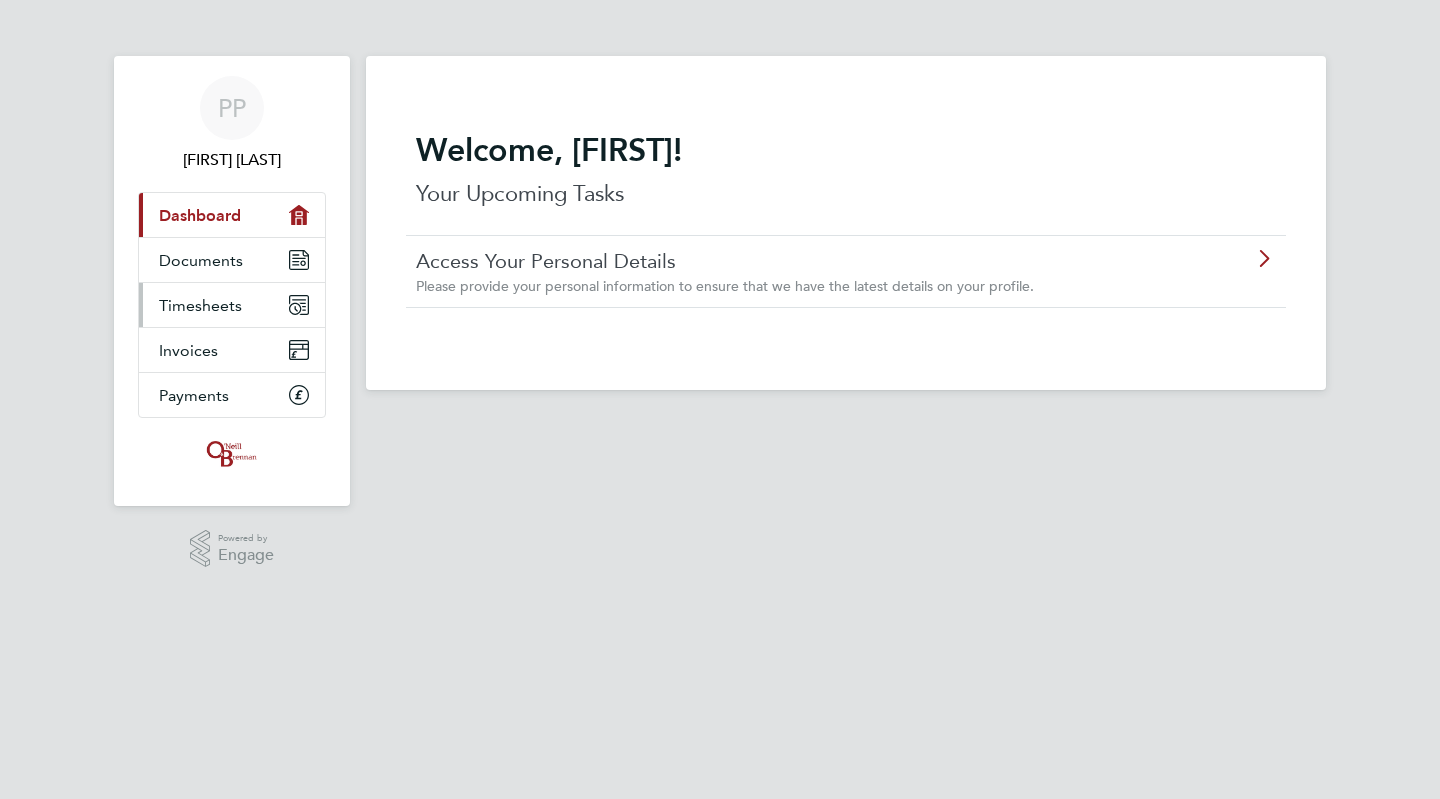 click on "Timesheets" at bounding box center [200, 305] 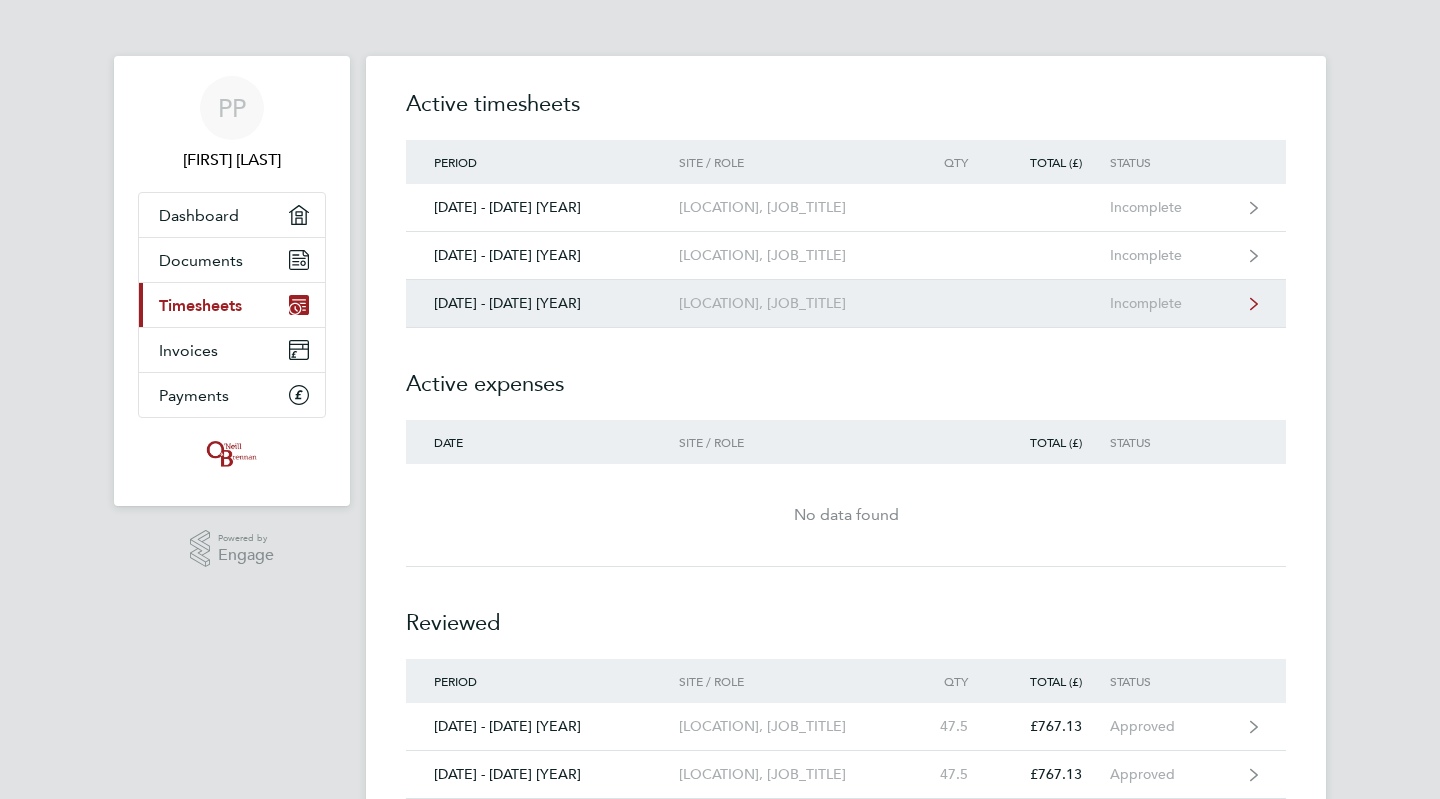 click on "[LOCATION], [JOB_TITLE]" 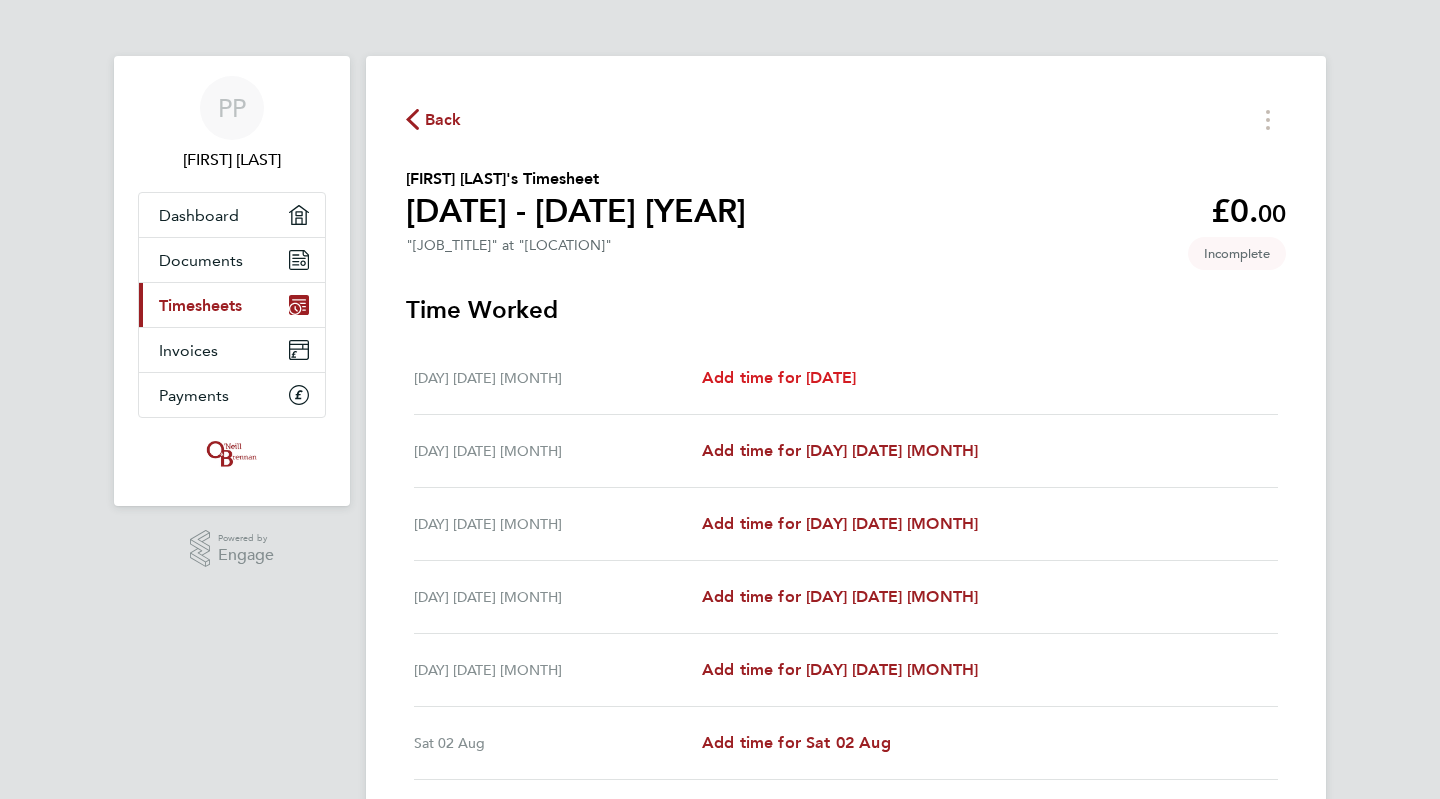 click on "Add time for [DATE]" at bounding box center (779, 377) 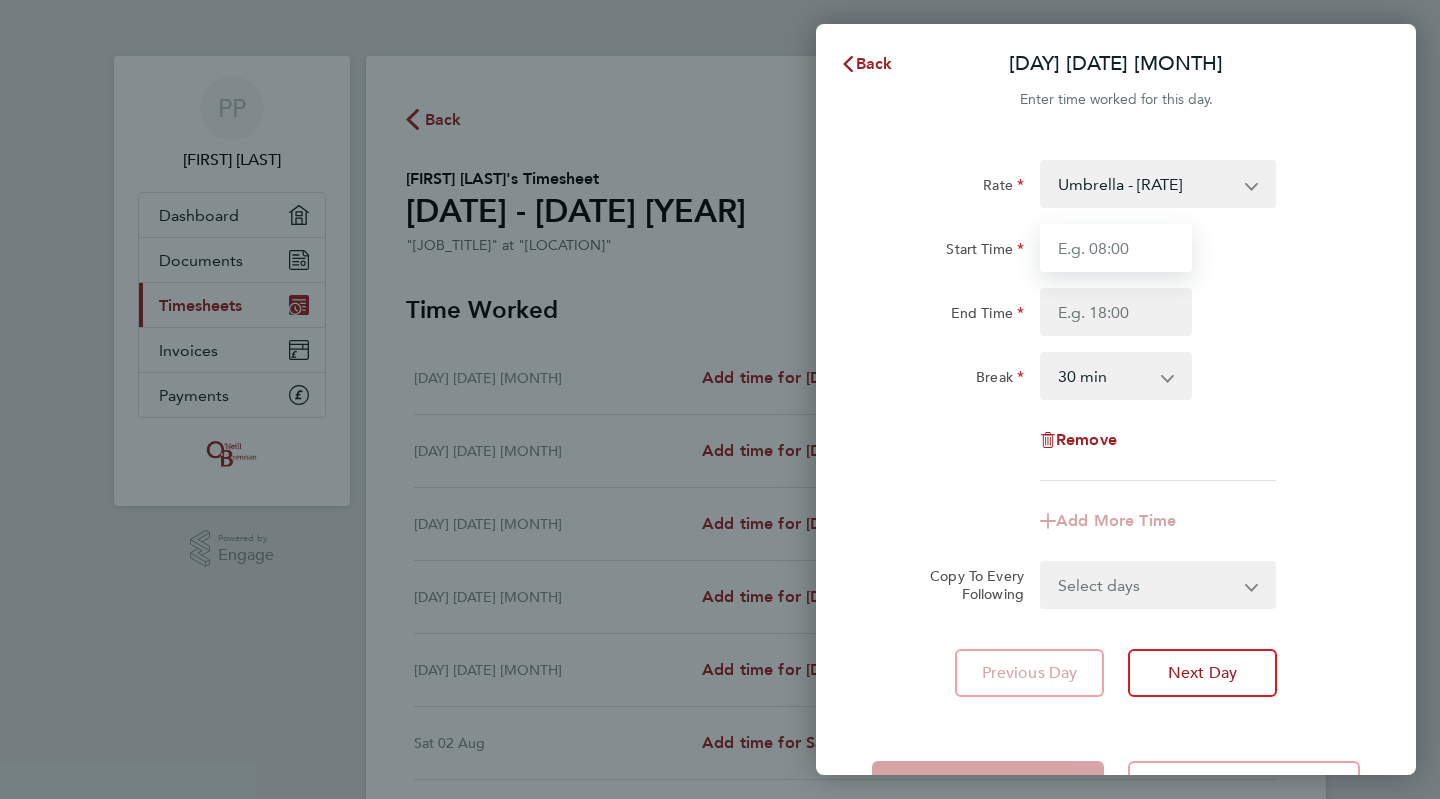 click on "Start Time" at bounding box center [1116, 248] 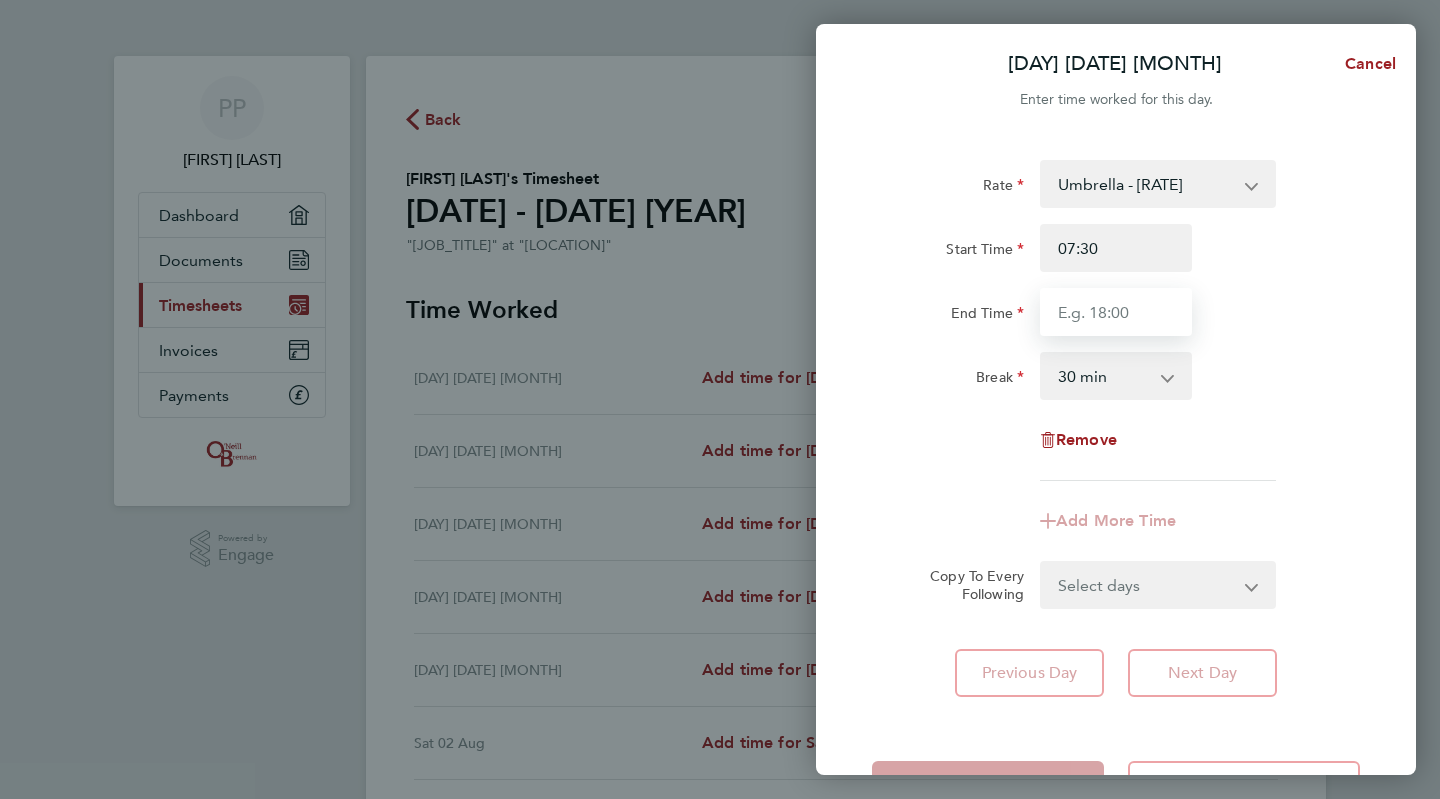 click on "End Time" at bounding box center (1116, 312) 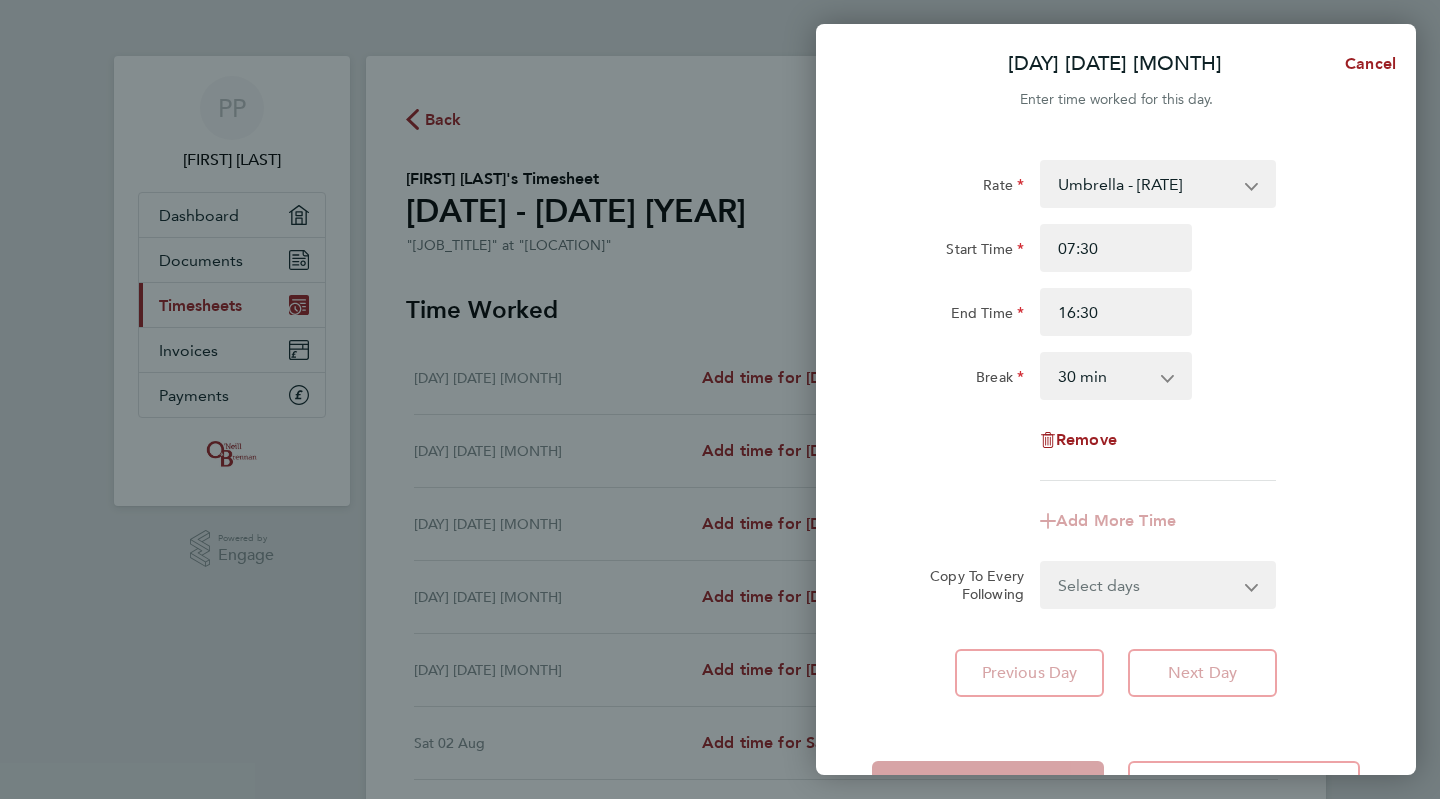 click on "Remove" 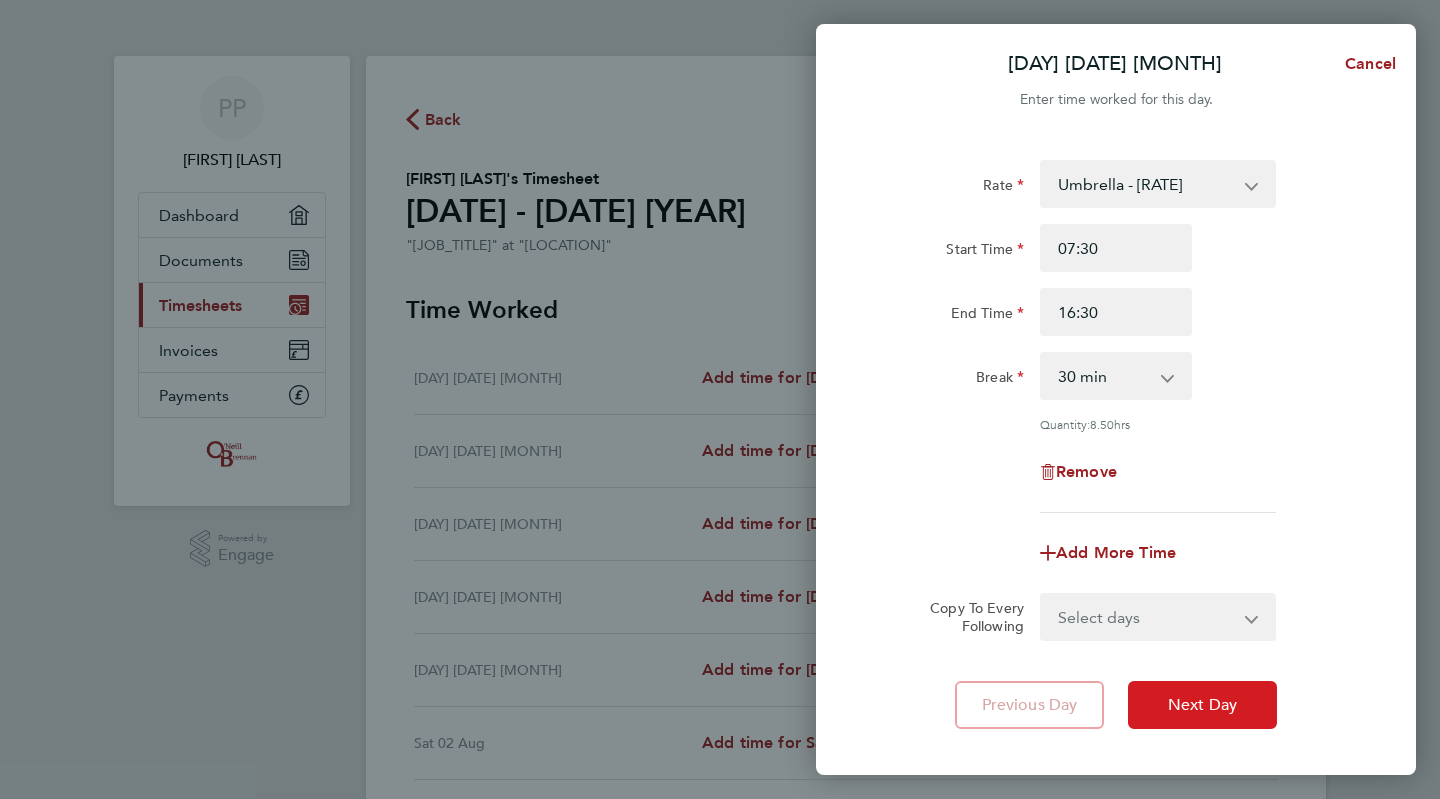 click on "Next Day" 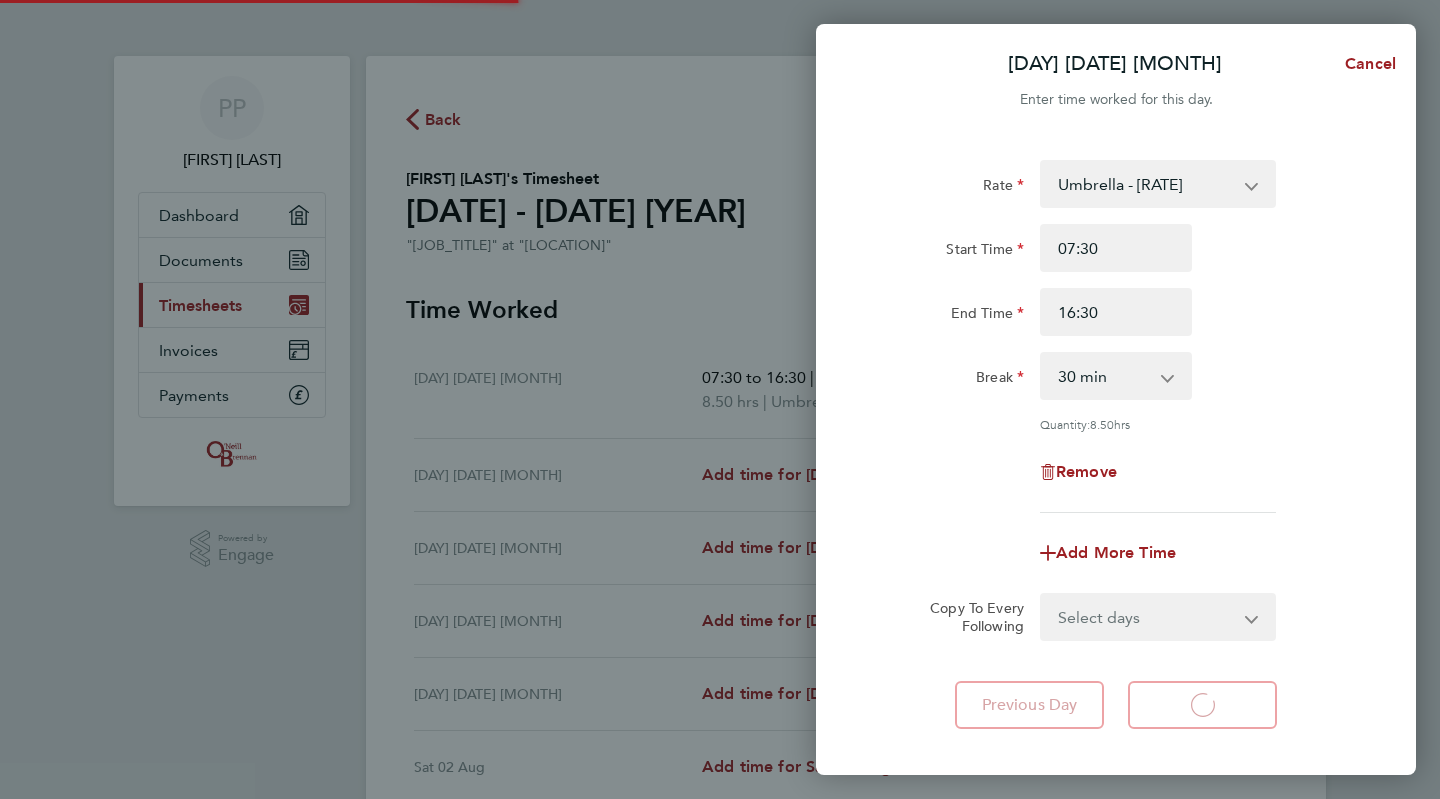 select on "30" 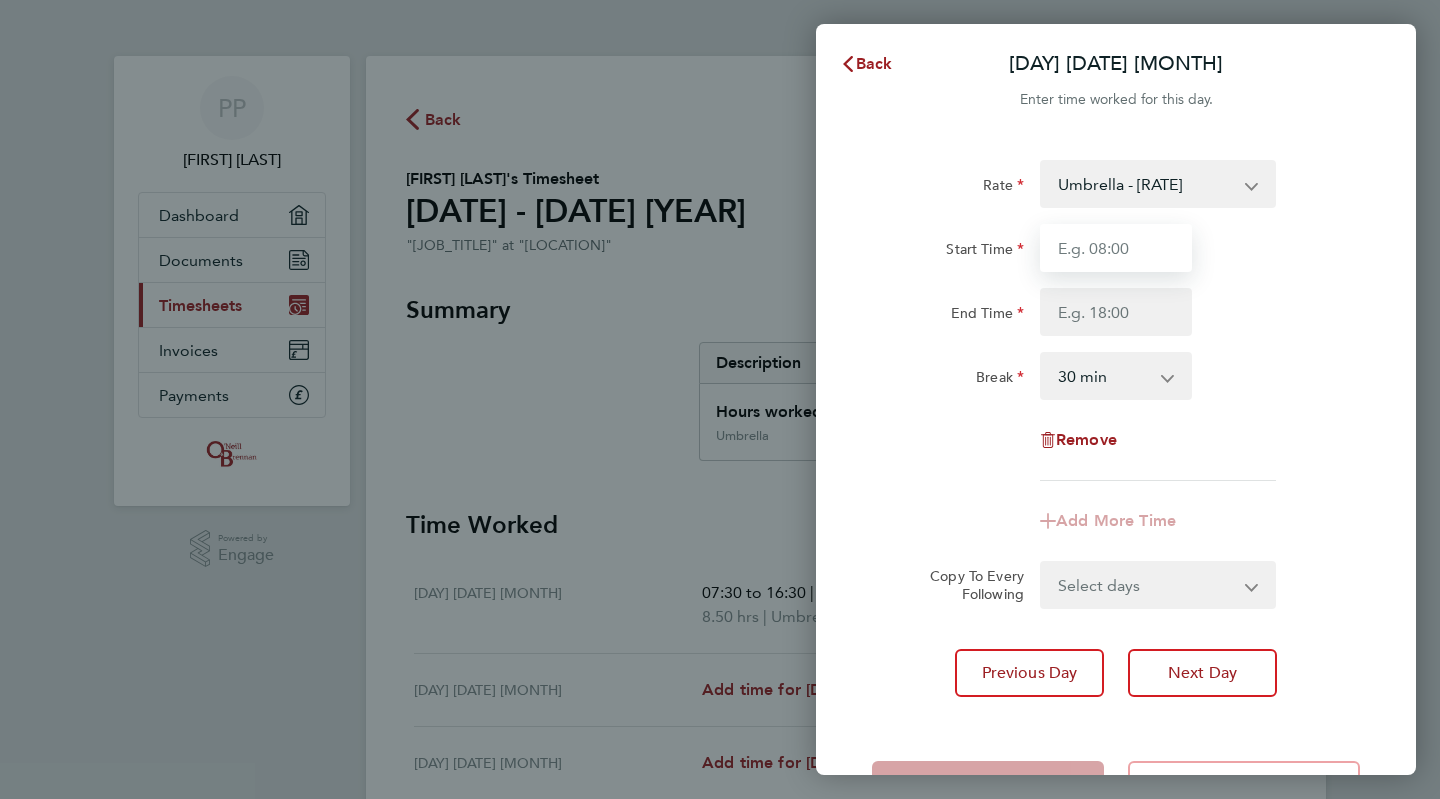 click on "Start Time" at bounding box center [1116, 248] 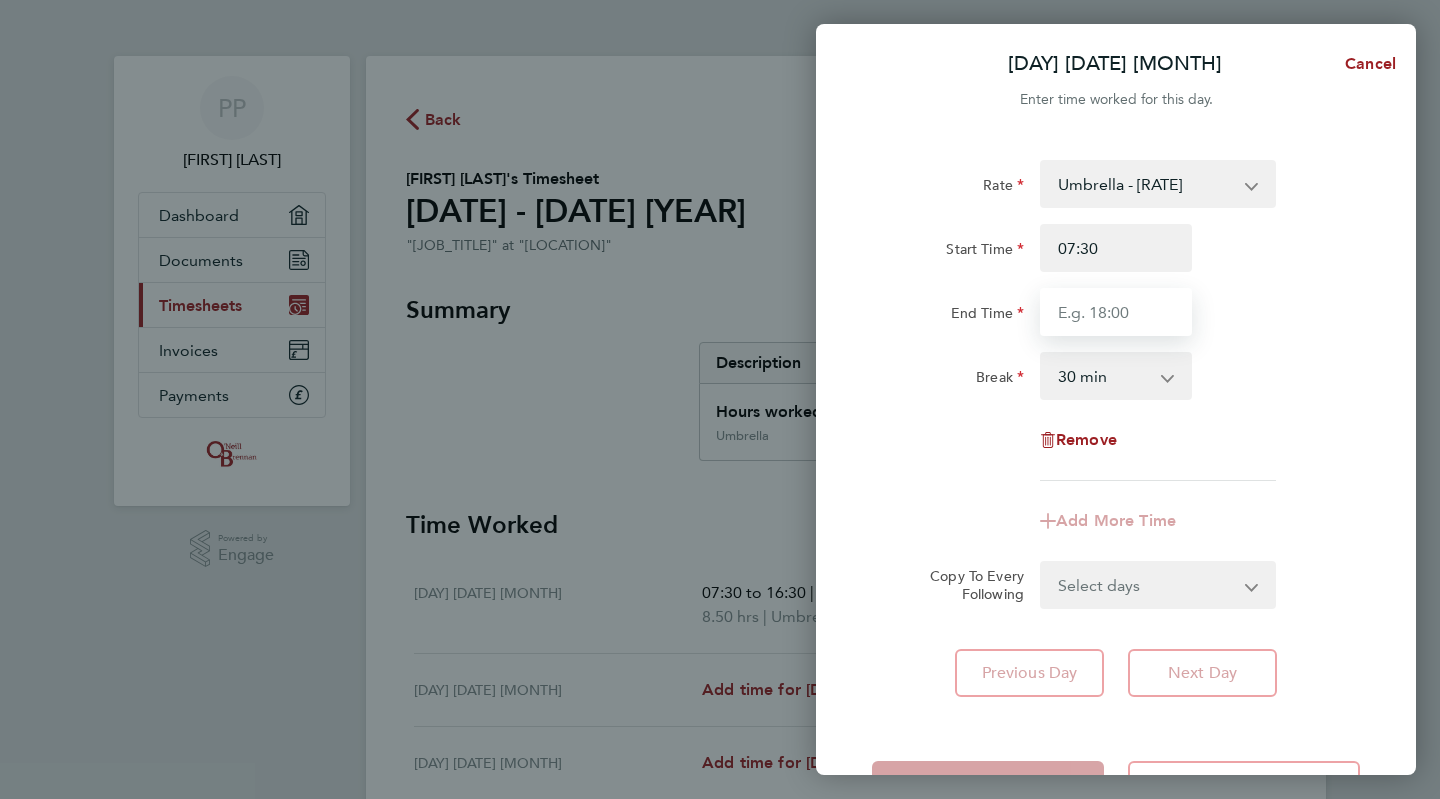 click on "End Time" at bounding box center [1116, 312] 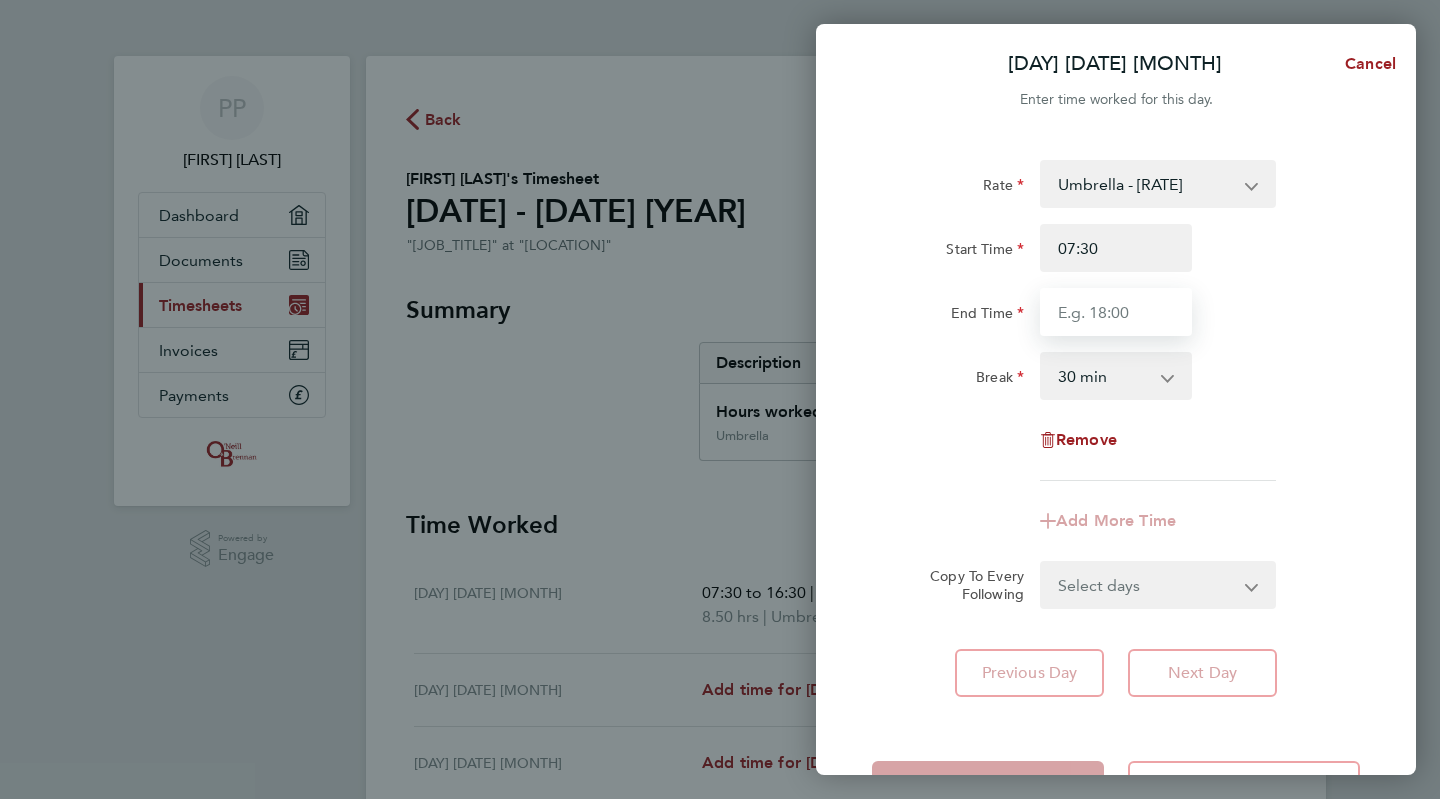 type on "16:30" 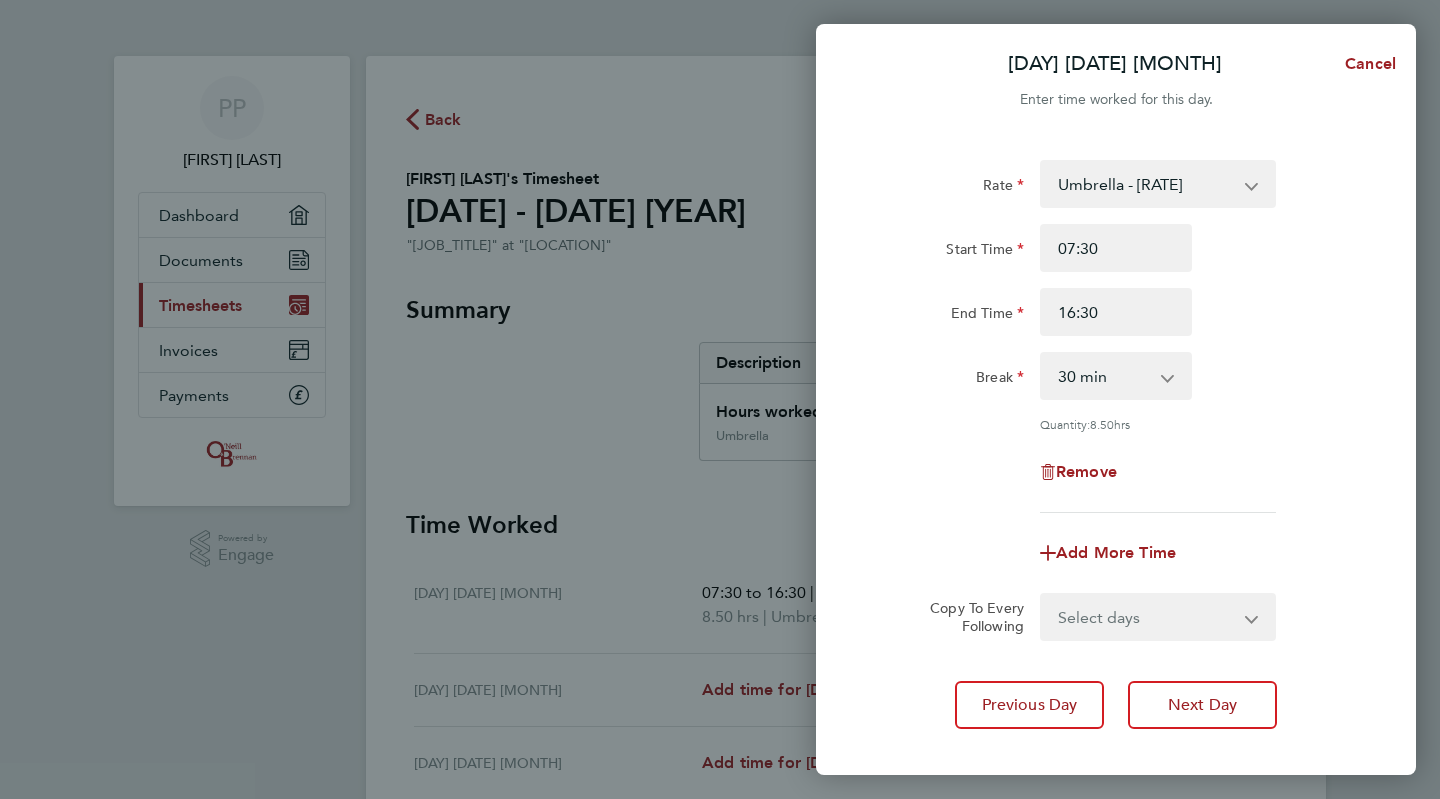 click on "Rate  Umbrella - [RATE]
Start Time [TIME] End Time [TIME] Break  0 min   15 min   30 min   45 min   60 min   75 min   90 min
Quantity:  [QUANTITY]  hrs
Remove" 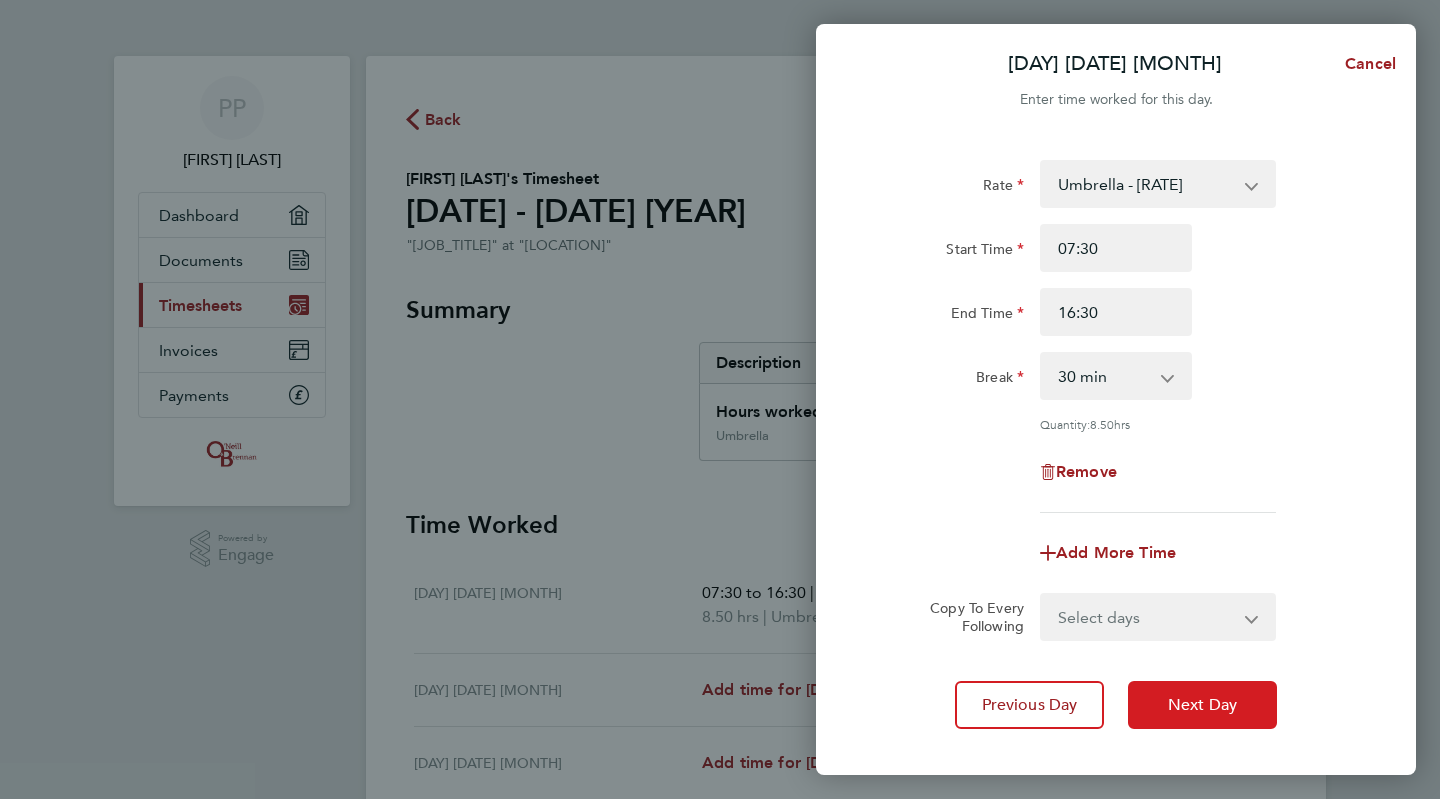 click on "Next Day" 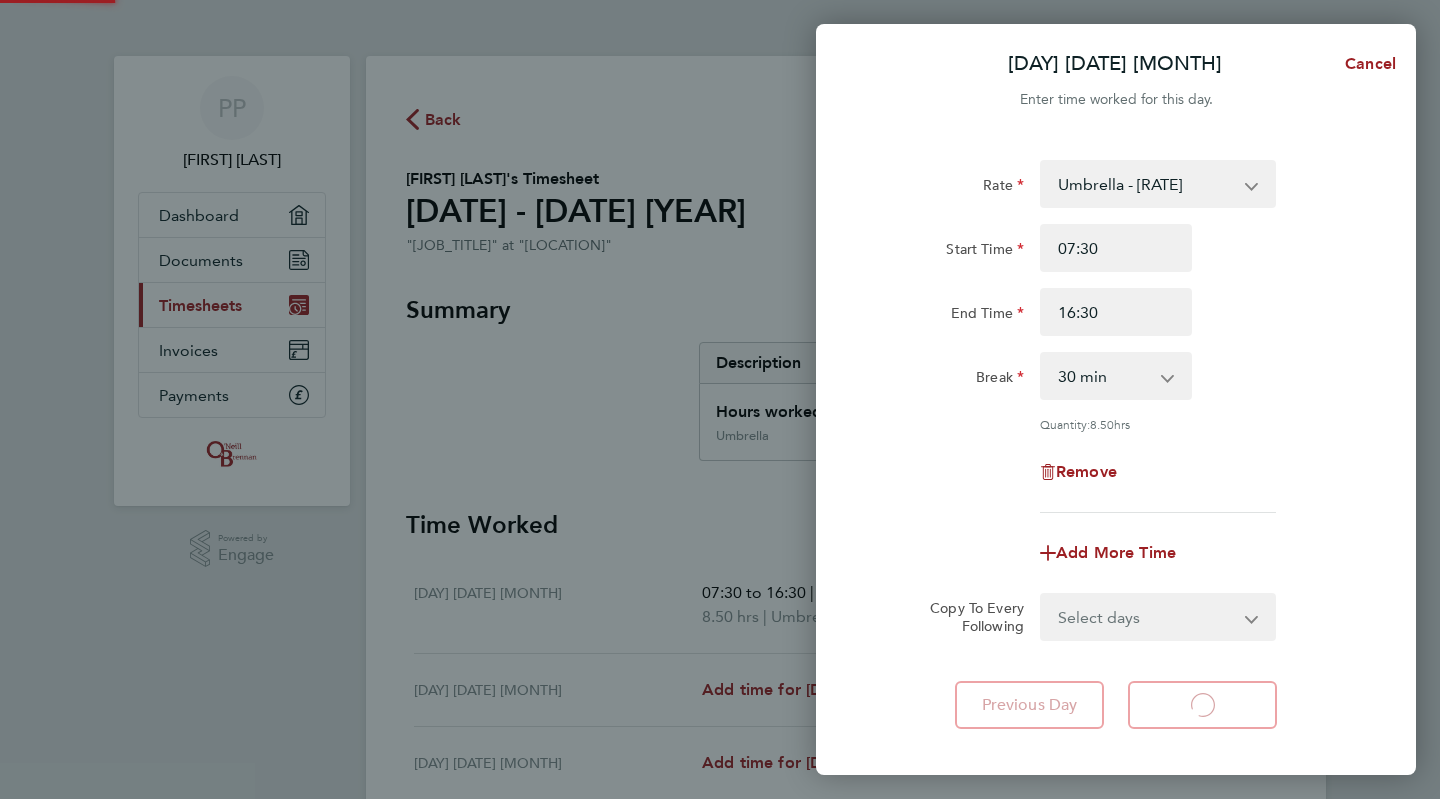 select on "30" 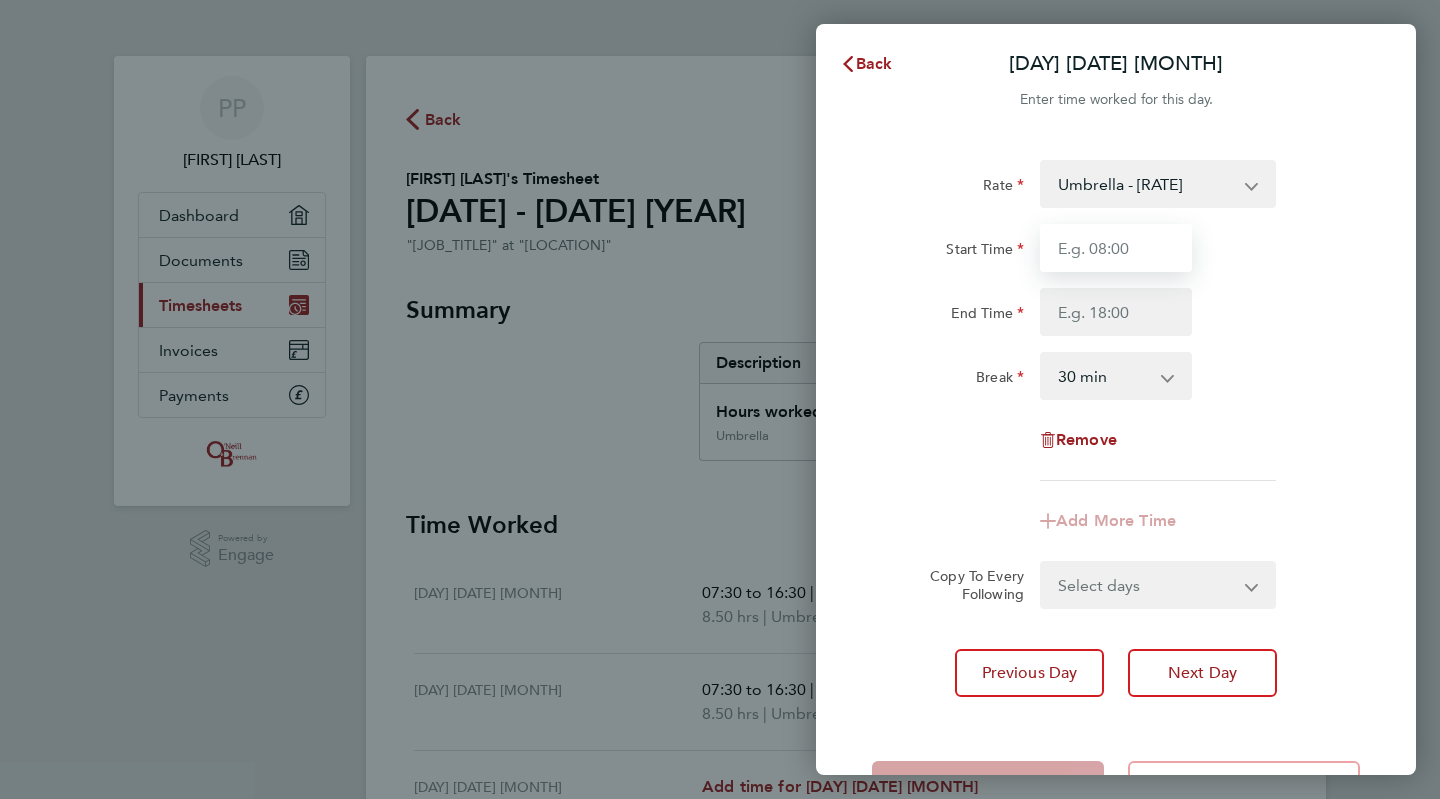 click on "Start Time" at bounding box center [1116, 248] 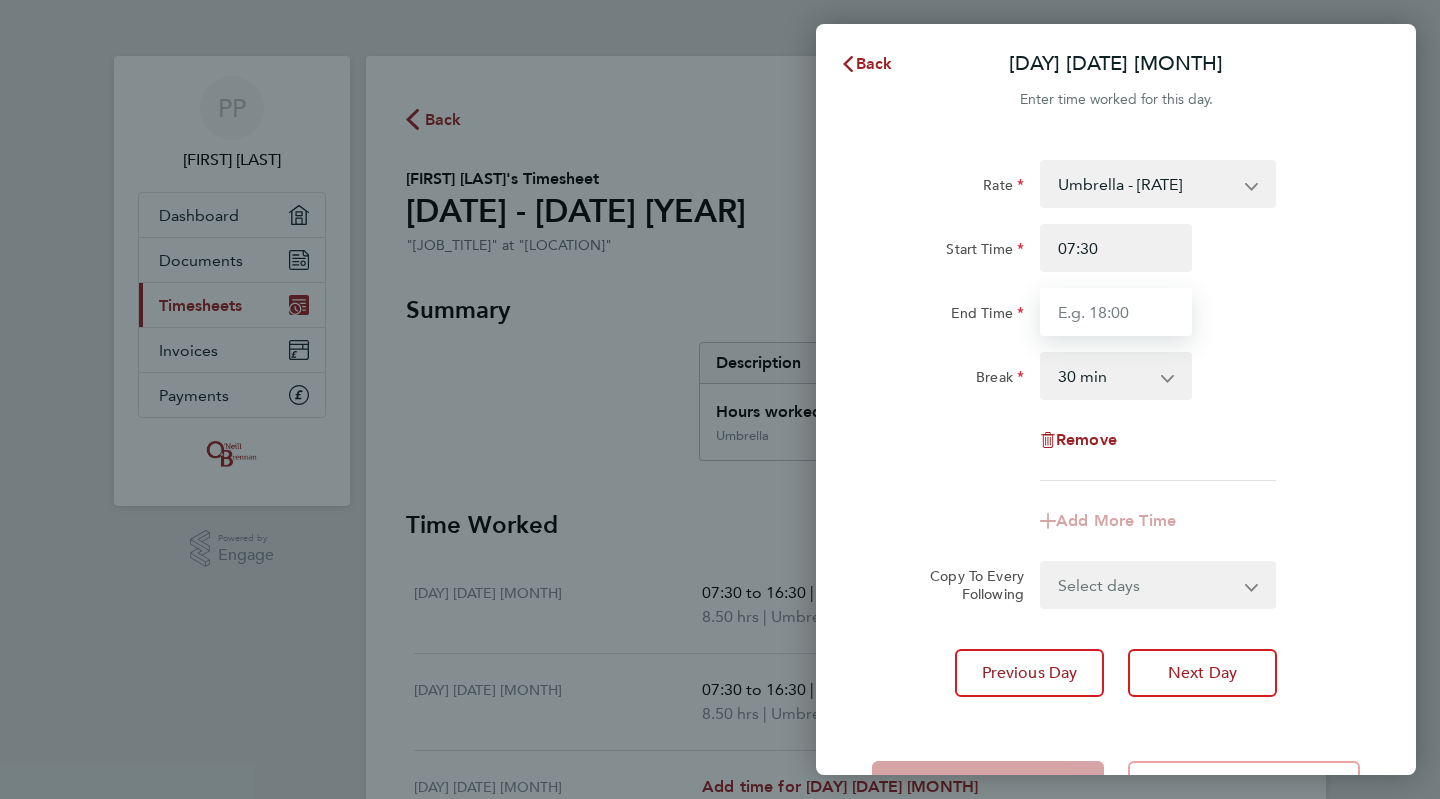 click on "End Time" at bounding box center (1116, 312) 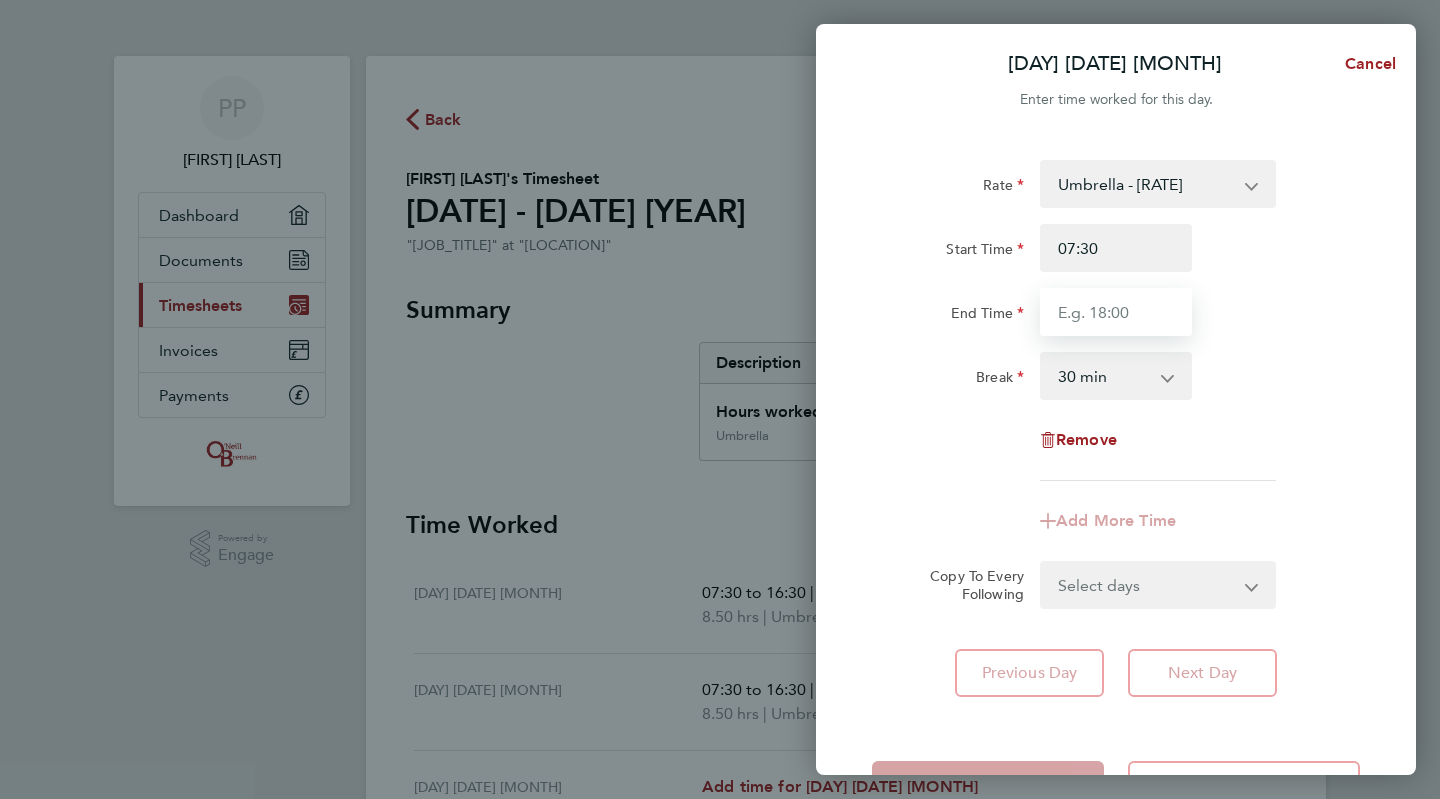 type on "16:30" 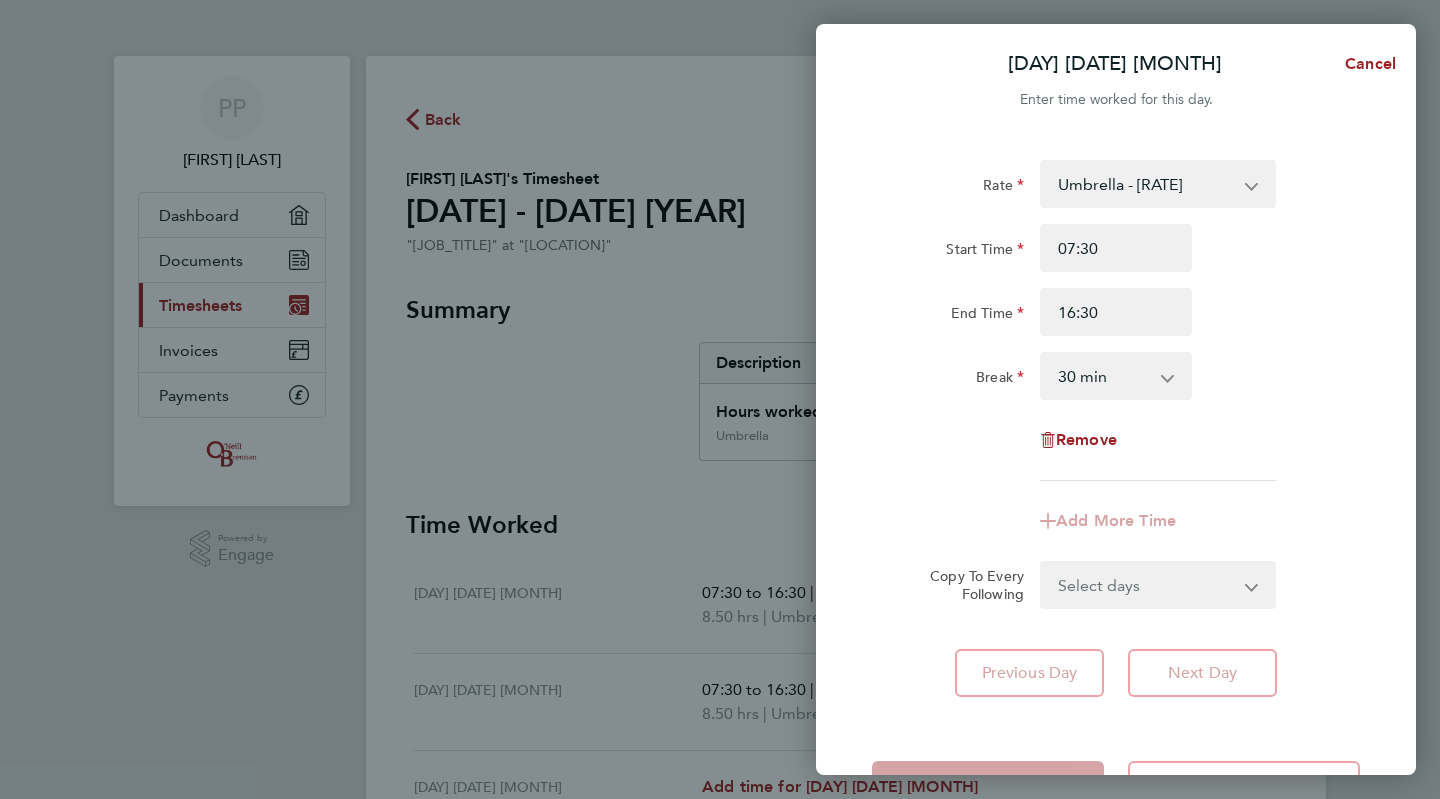 click on "Rate  Umbrella - [RATE]
Start Time [TIME] End Time [TIME] Break  0 min   15 min   30 min   45 min   60 min   75 min   90 min
Remove" 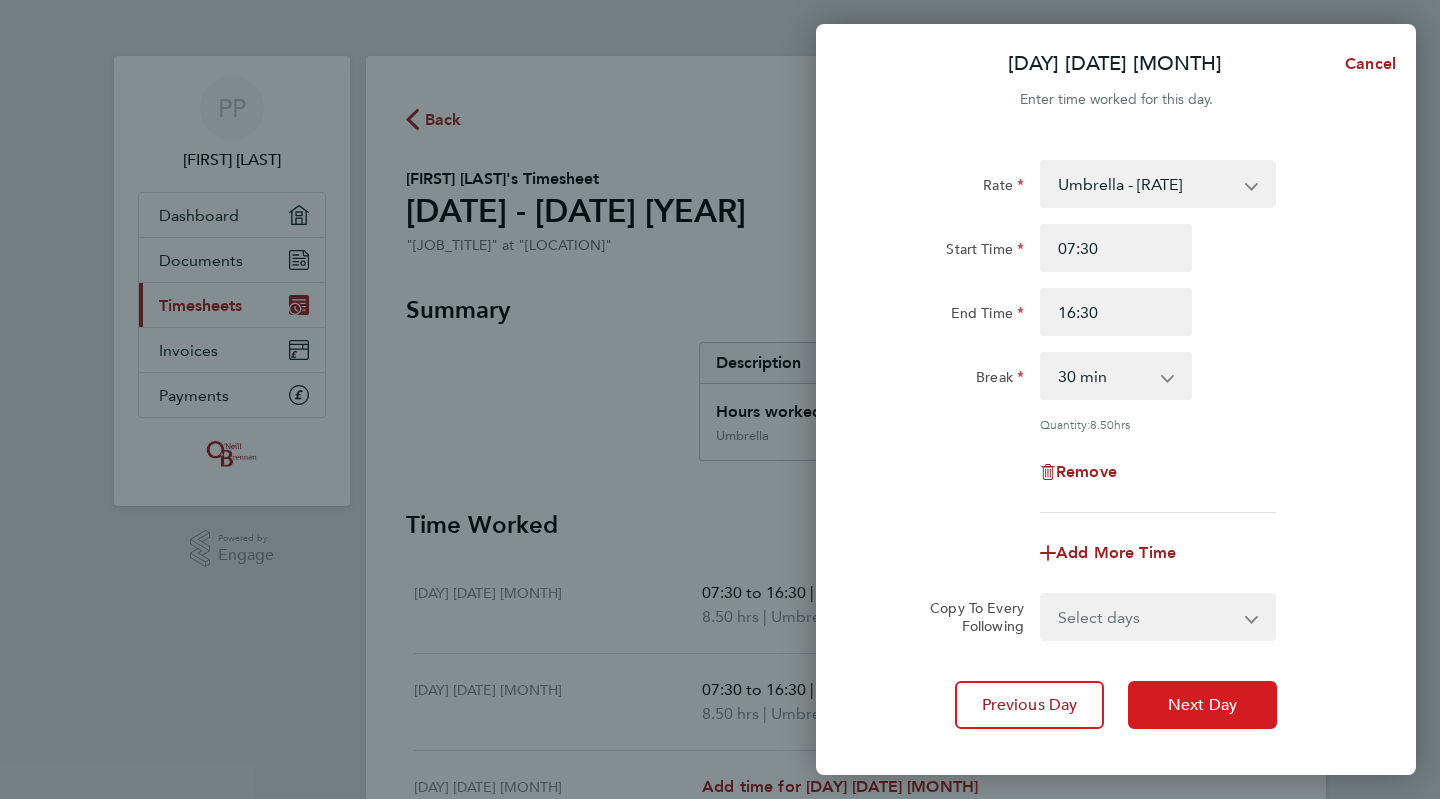 click on "Next Day" 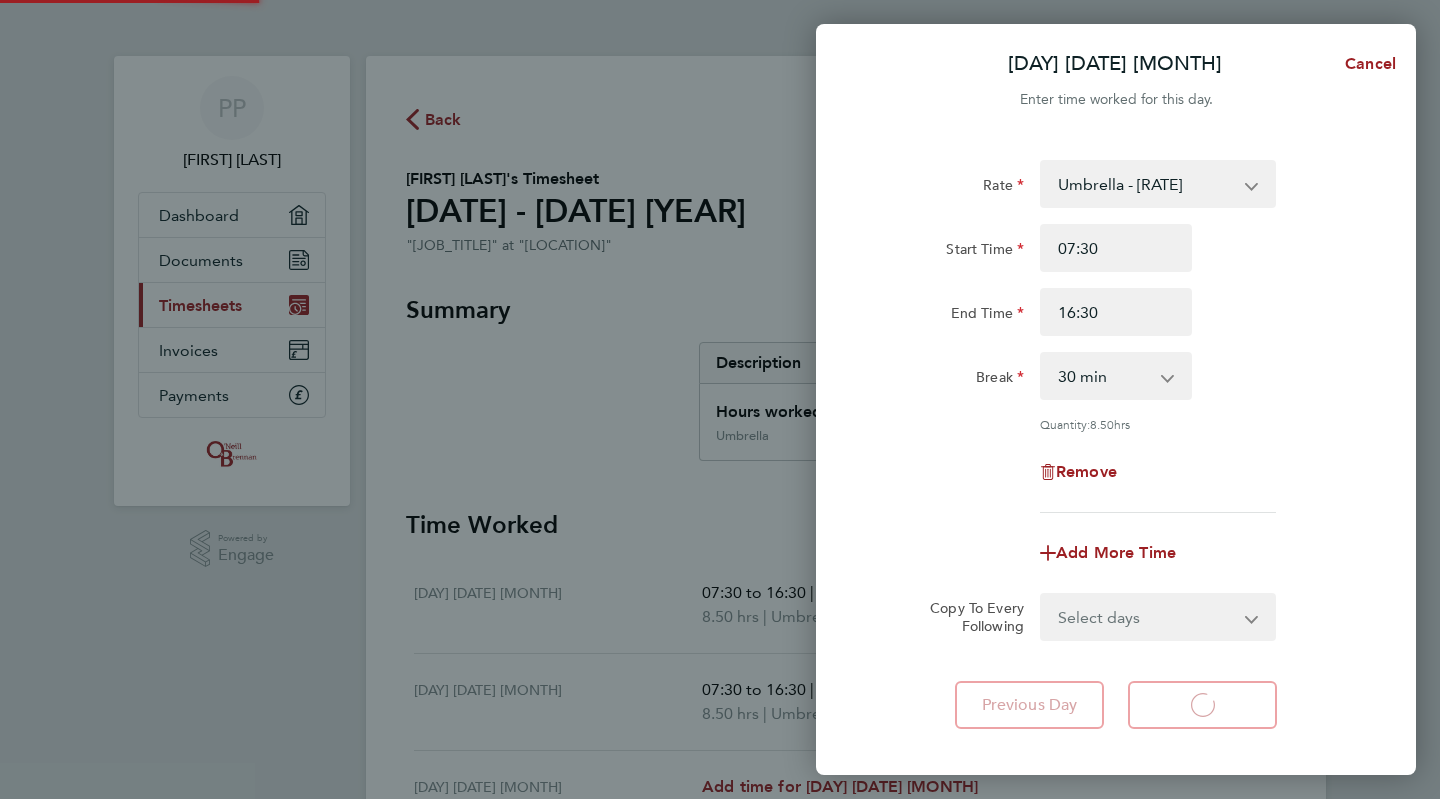 select on "30" 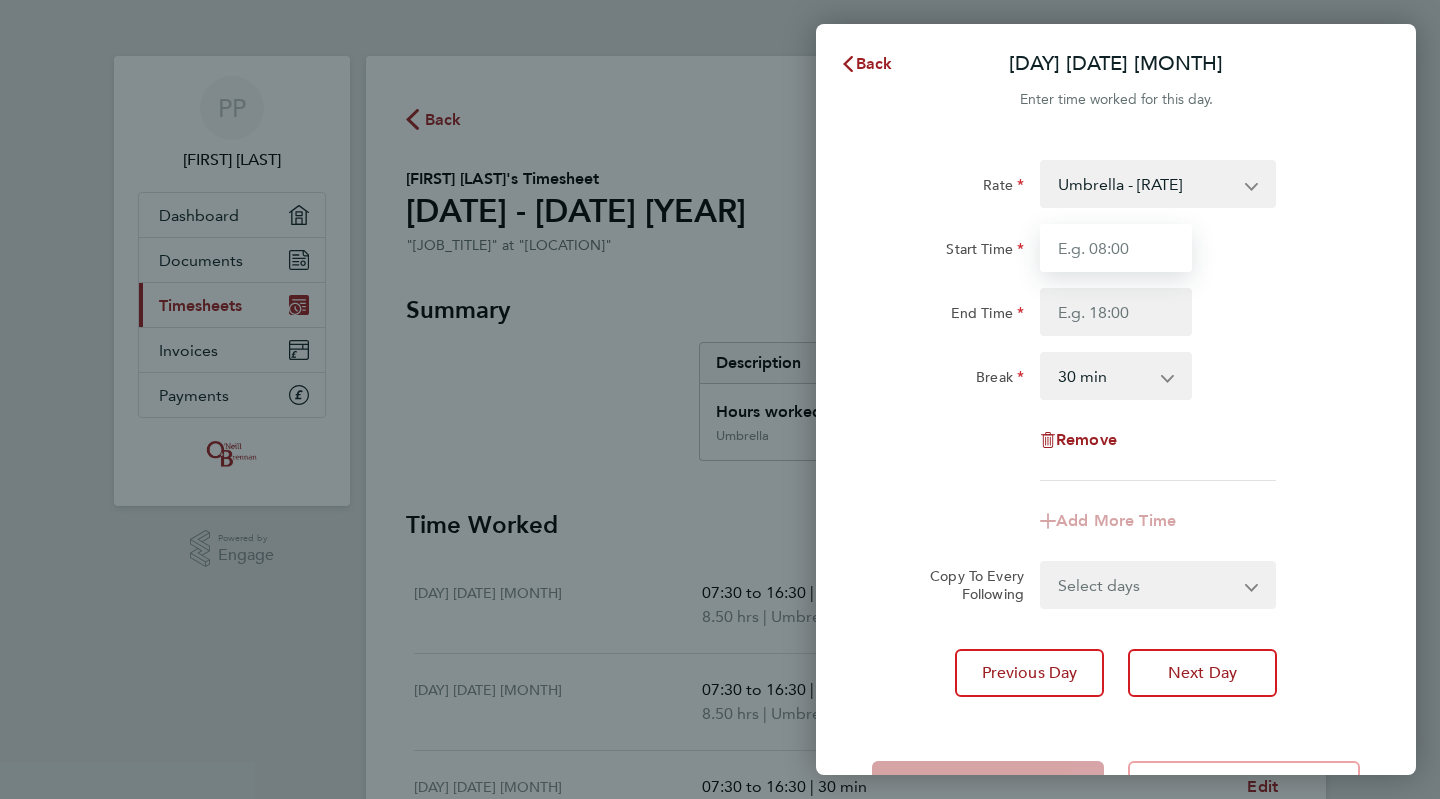 click on "Start Time" at bounding box center (1116, 248) 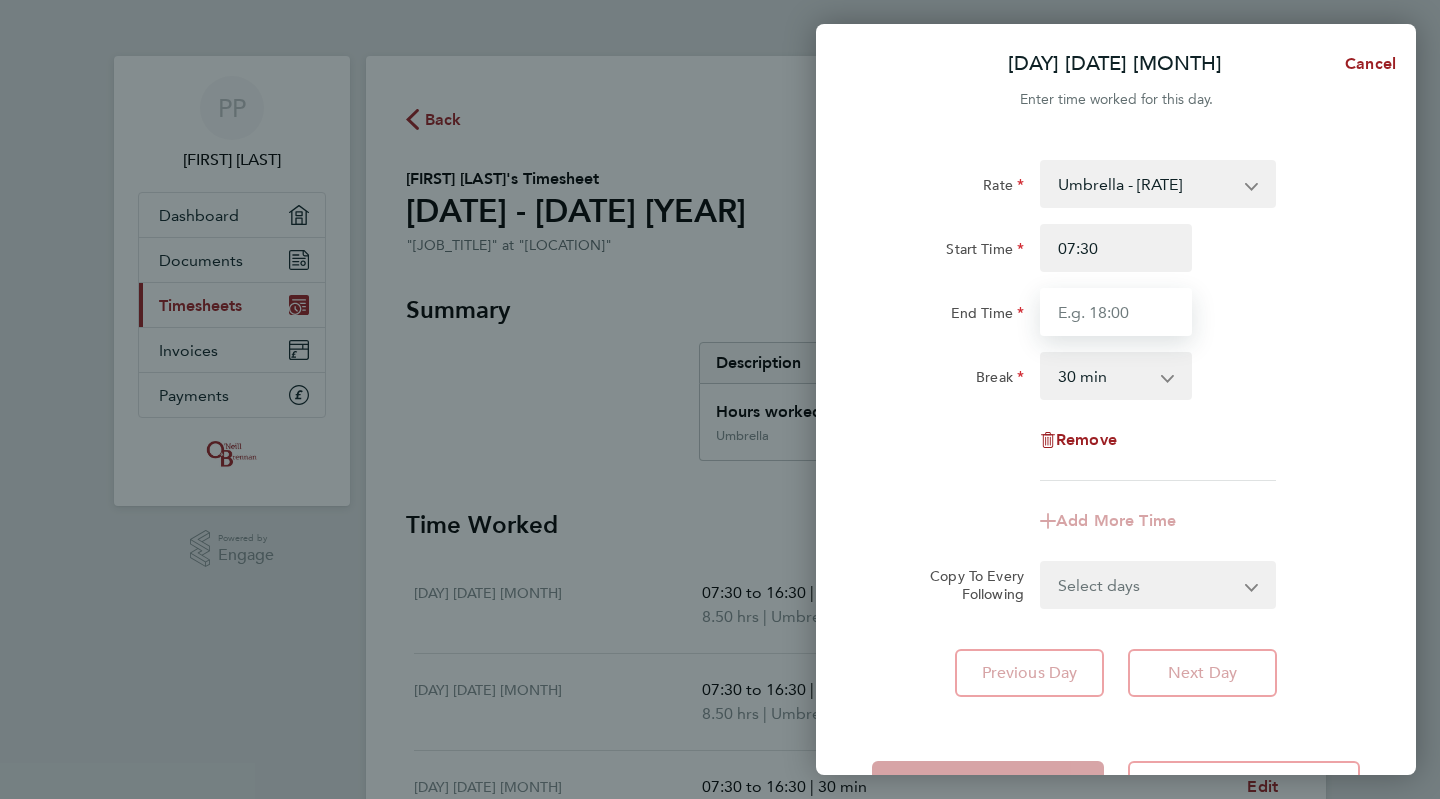 click on "End Time" at bounding box center [1116, 312] 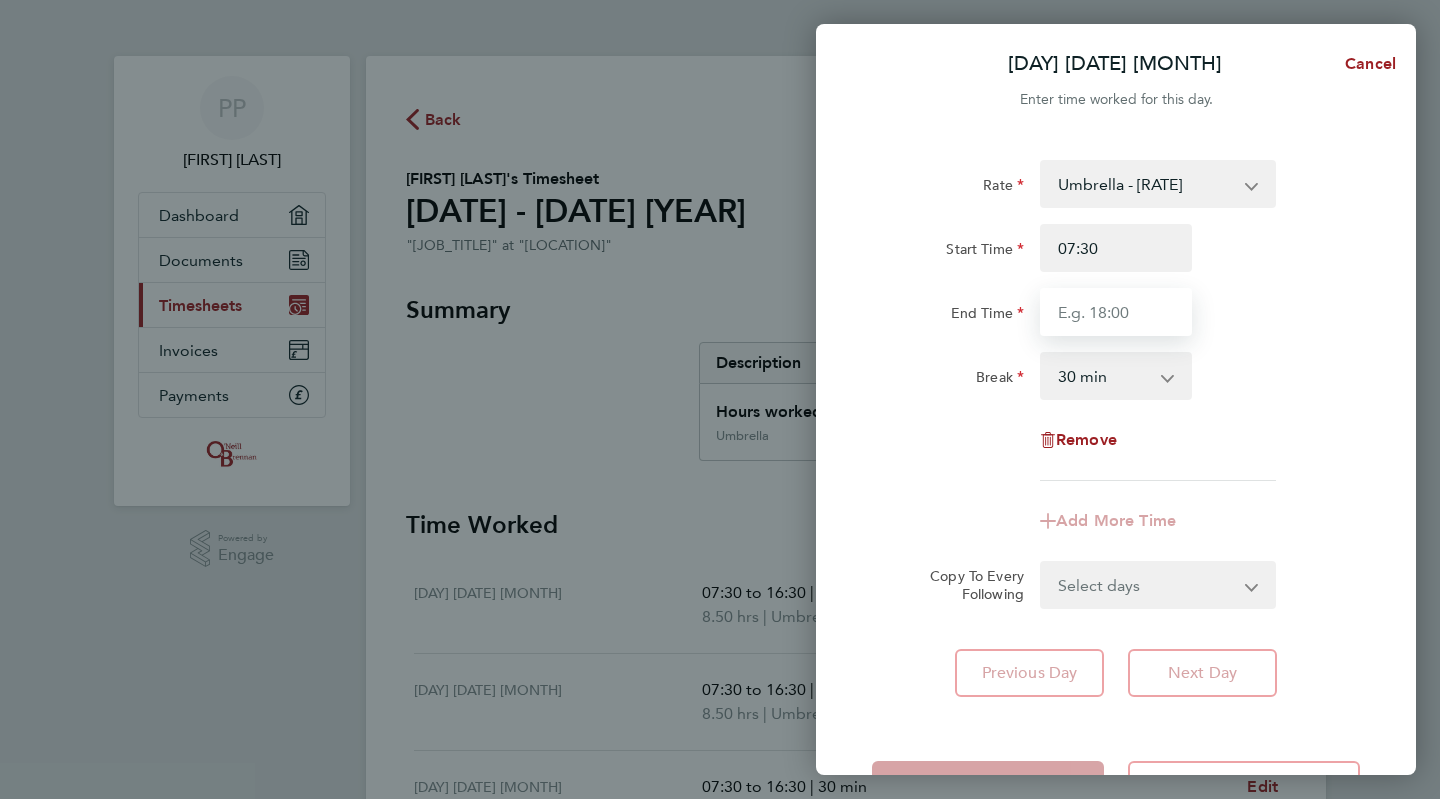 type on "16:30" 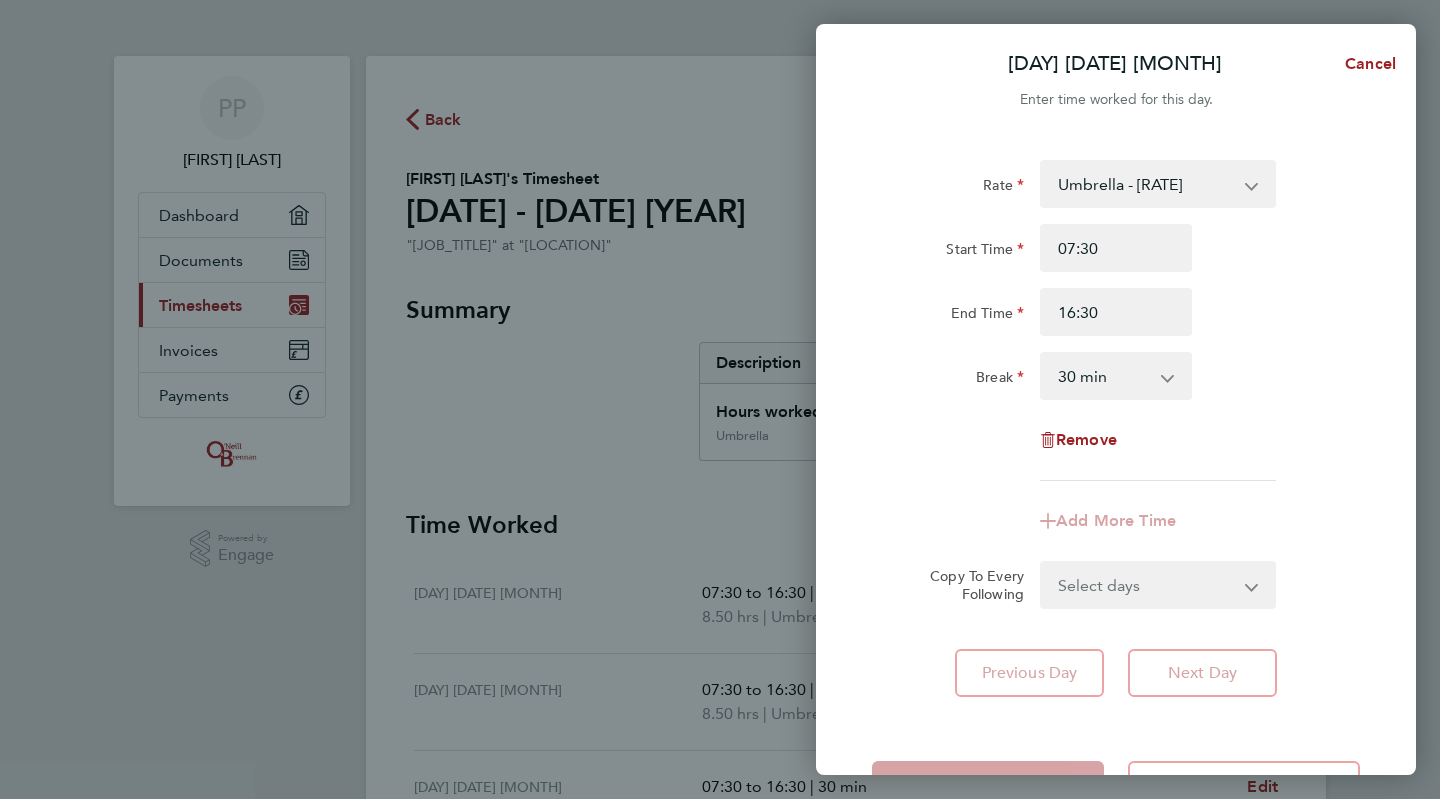 click on "Remove" 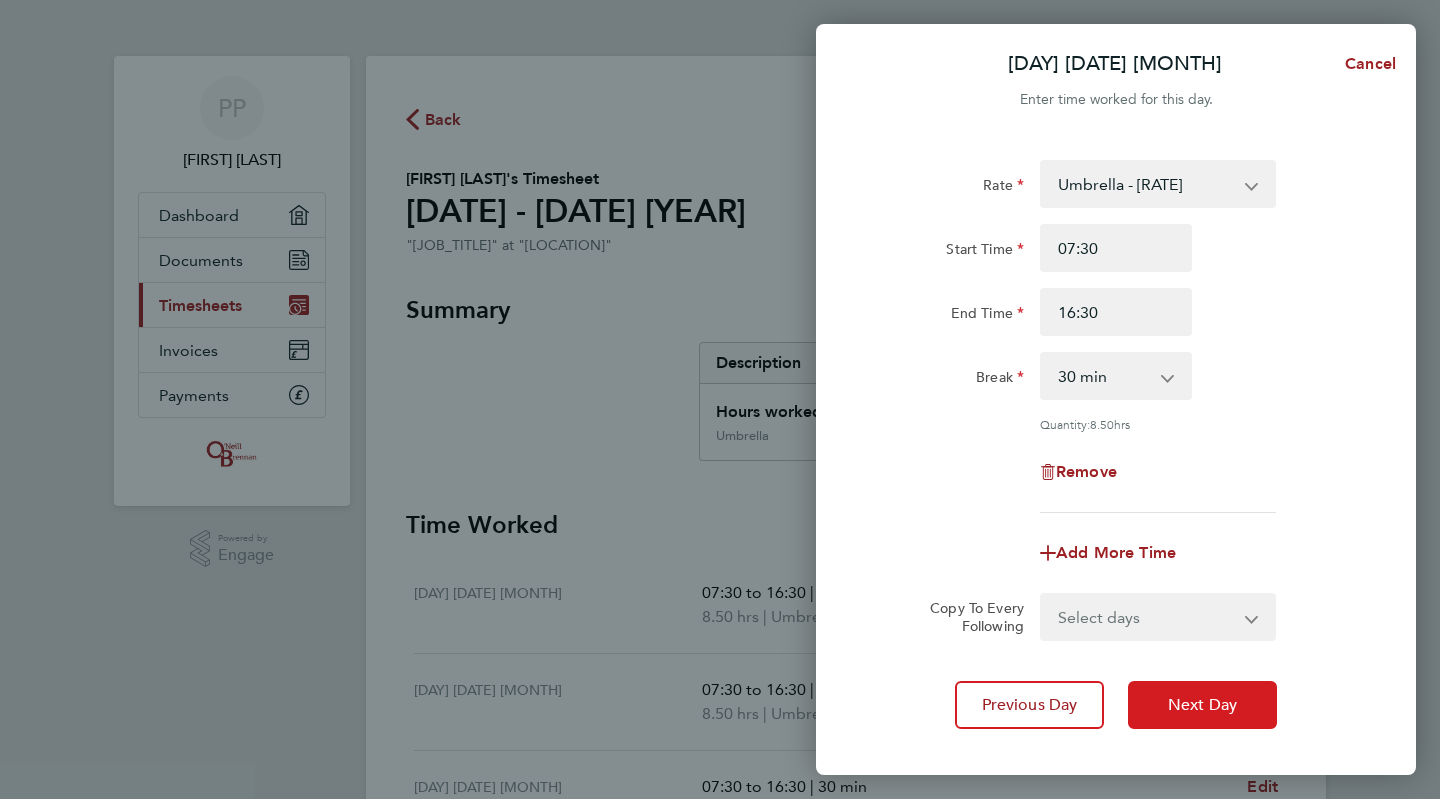 click on "Next Day" 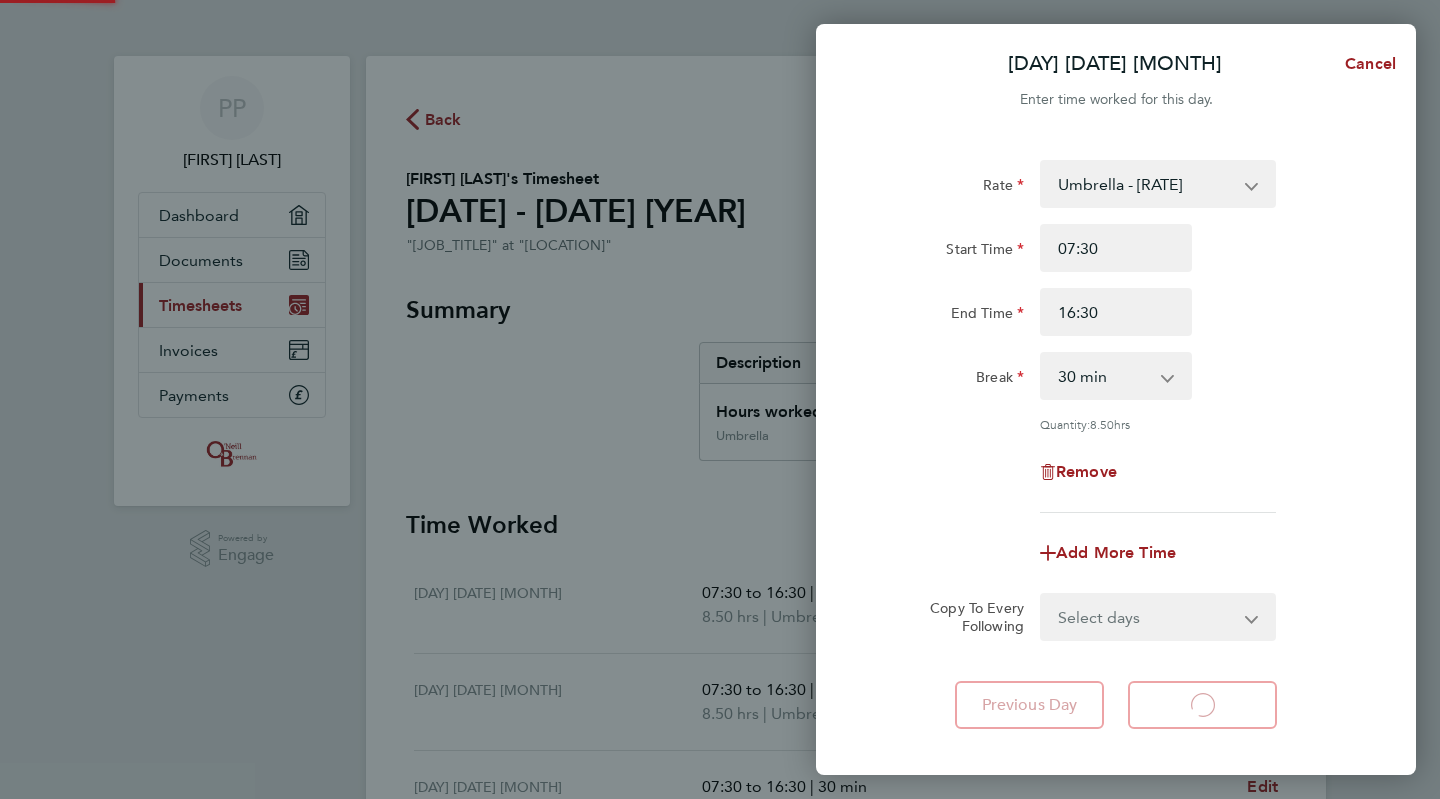 select on "30" 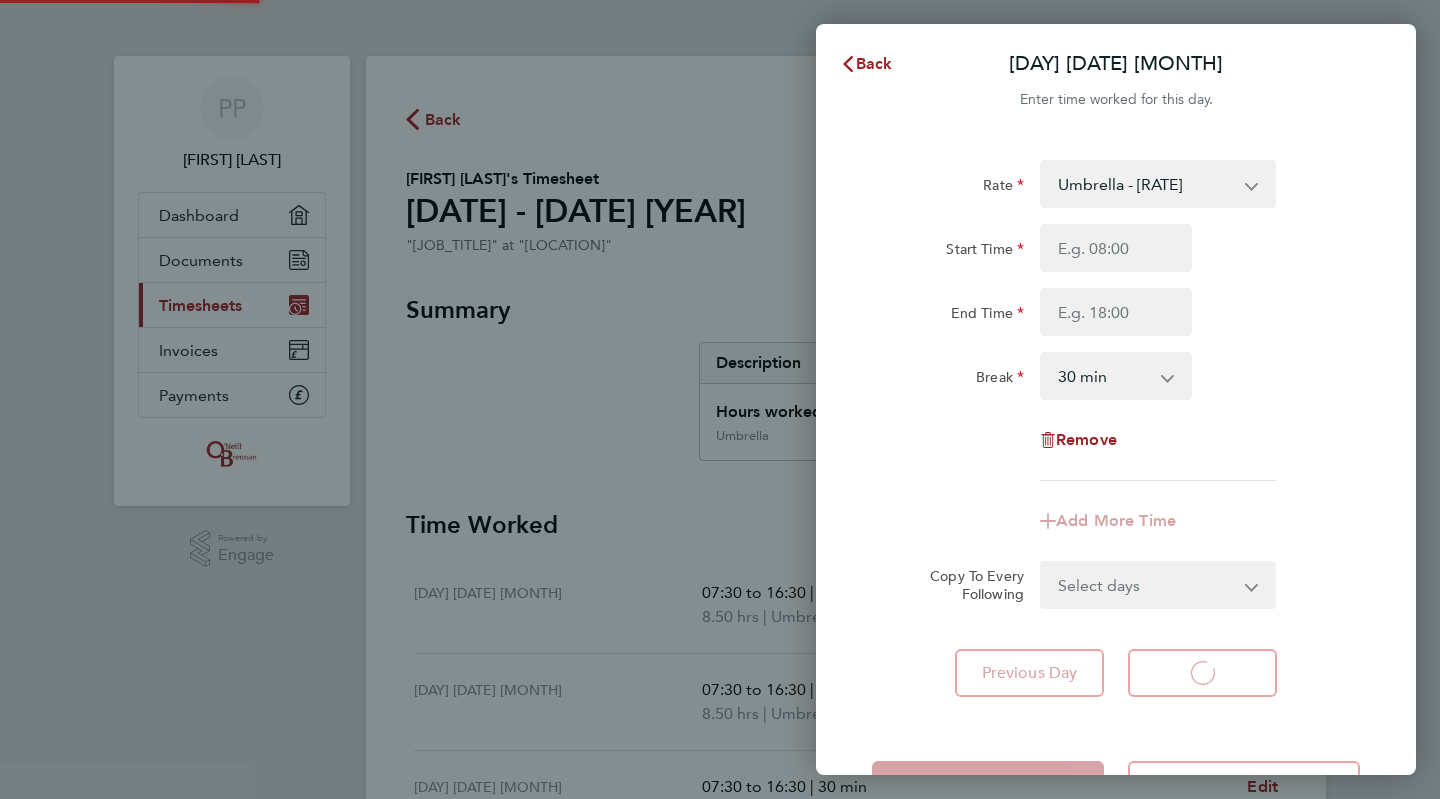 select on "30" 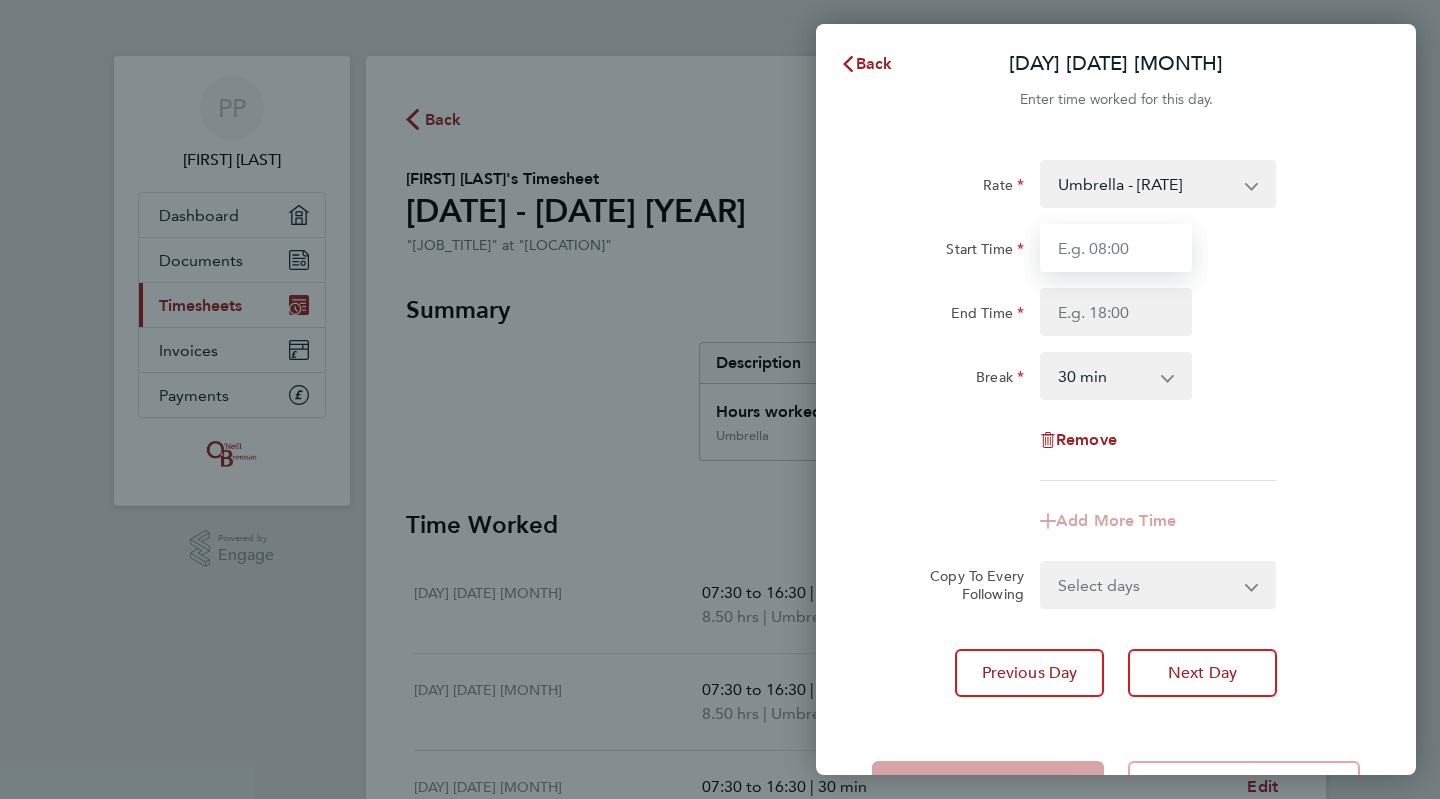 click on "Start Time" at bounding box center [1116, 248] 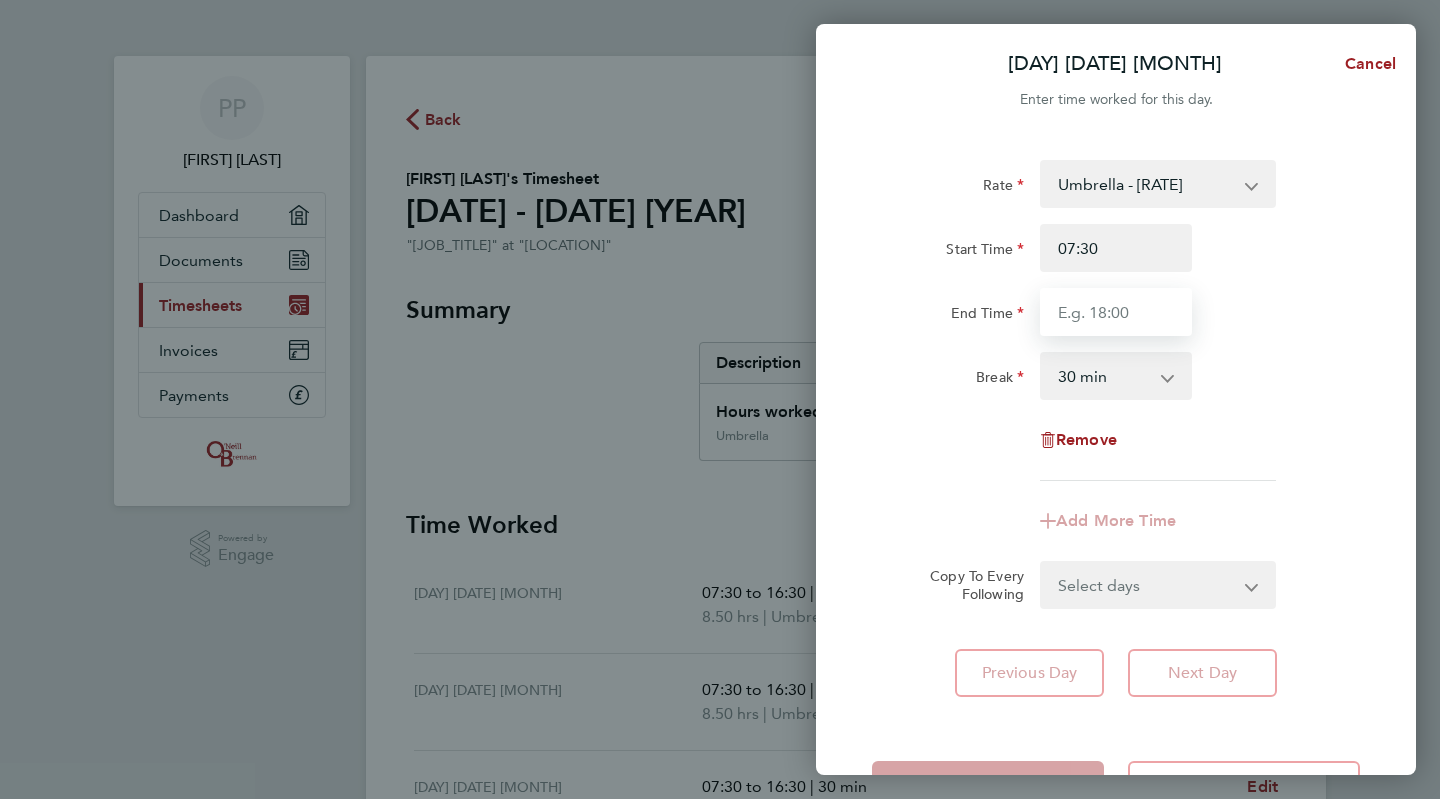click on "End Time" at bounding box center [1116, 312] 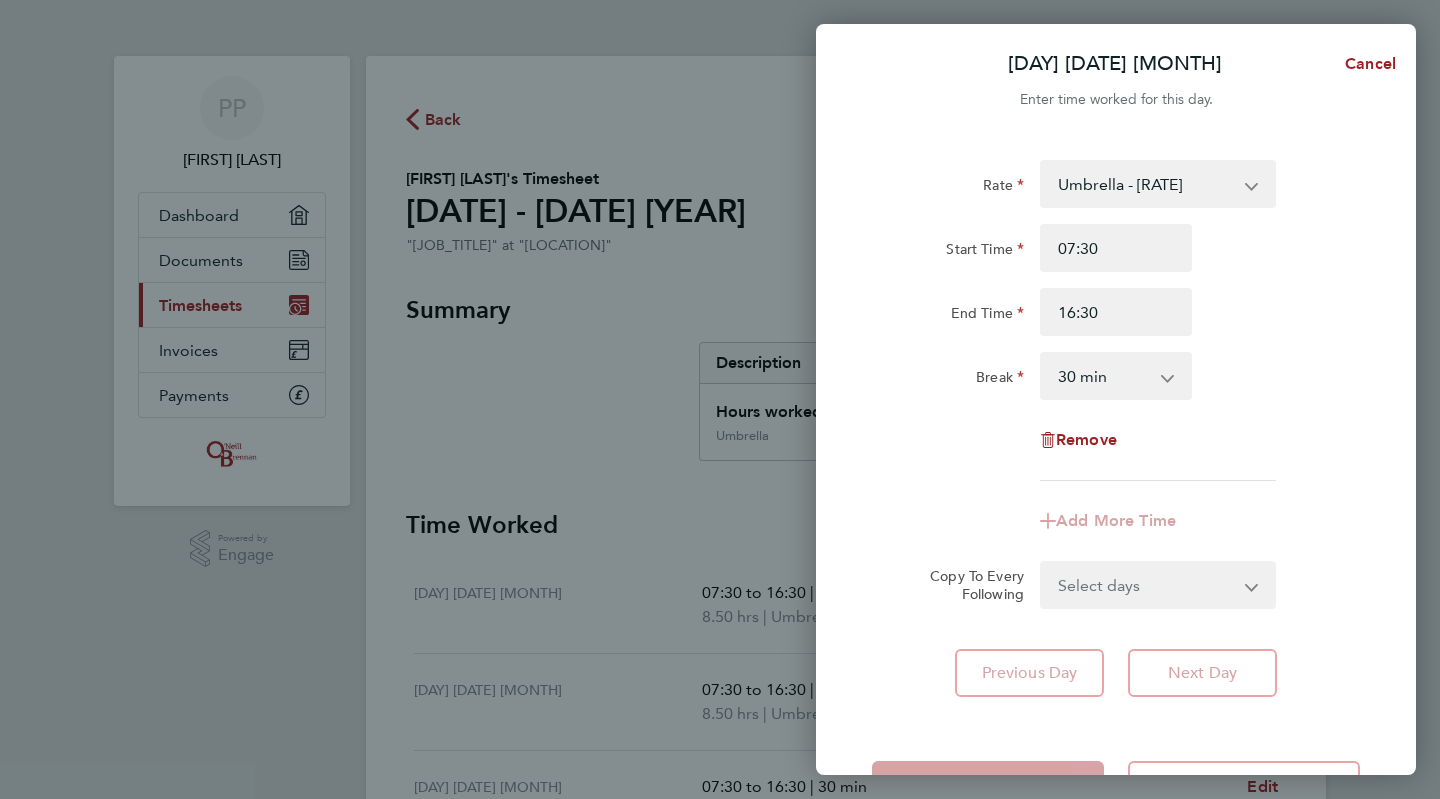 click on "Rate  Umbrella - [RATE]
Start Time [TIME] End Time [TIME] Break  0 min   15 min   30 min   45 min   60 min   75 min   90 min
Remove" 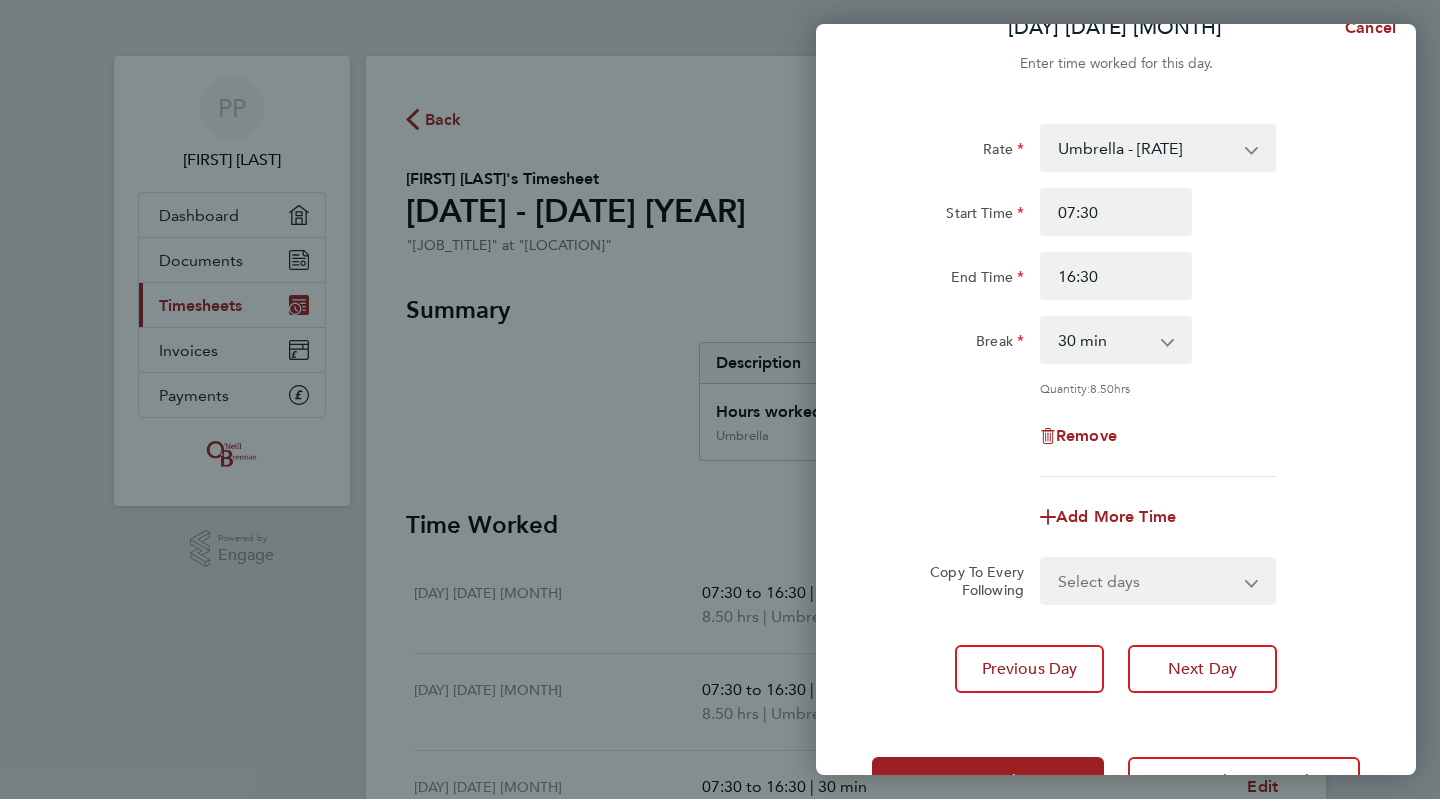 scroll, scrollTop: 104, scrollLeft: 0, axis: vertical 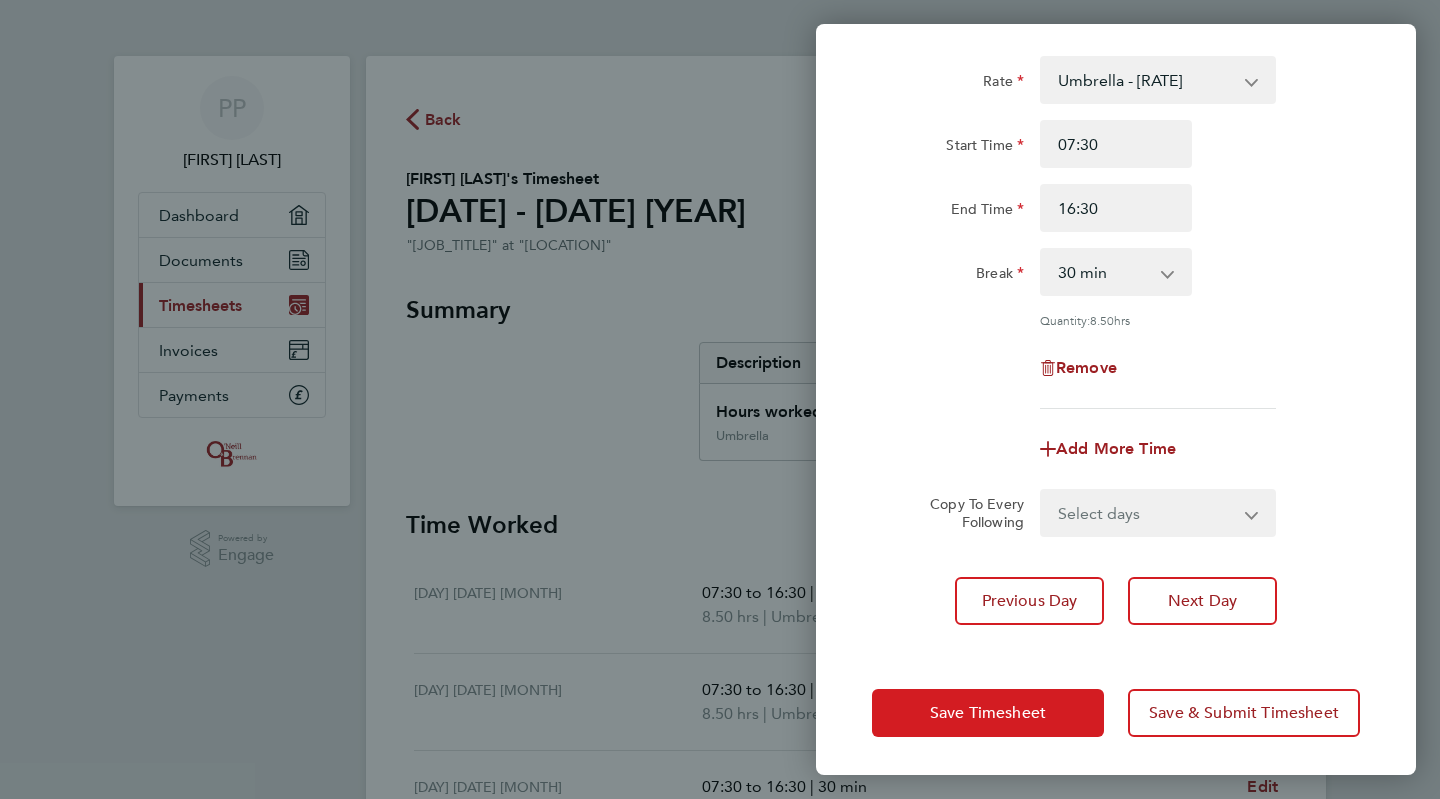 click on "Save Timesheet" 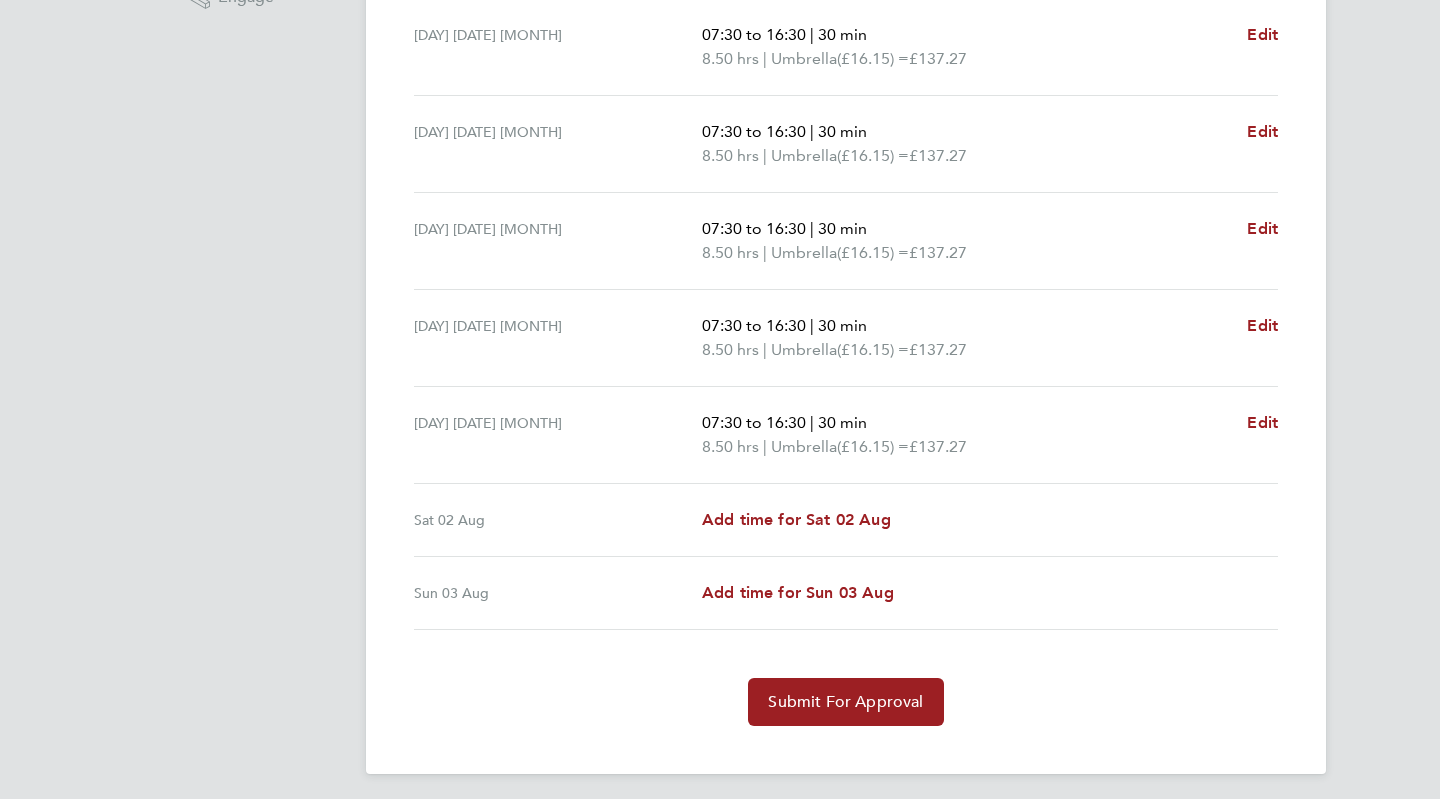 scroll, scrollTop: 562, scrollLeft: 0, axis: vertical 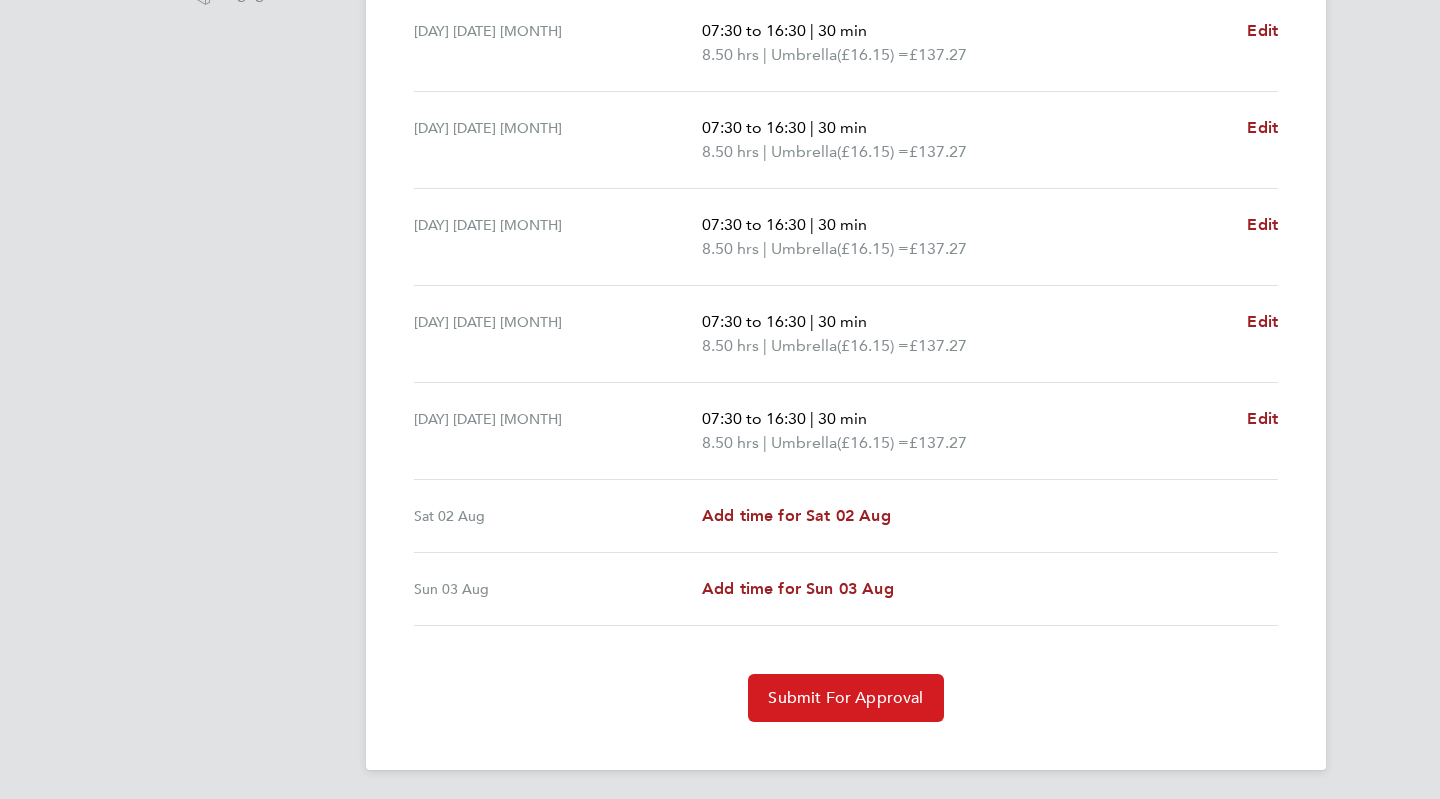 click on "Submit For Approval" 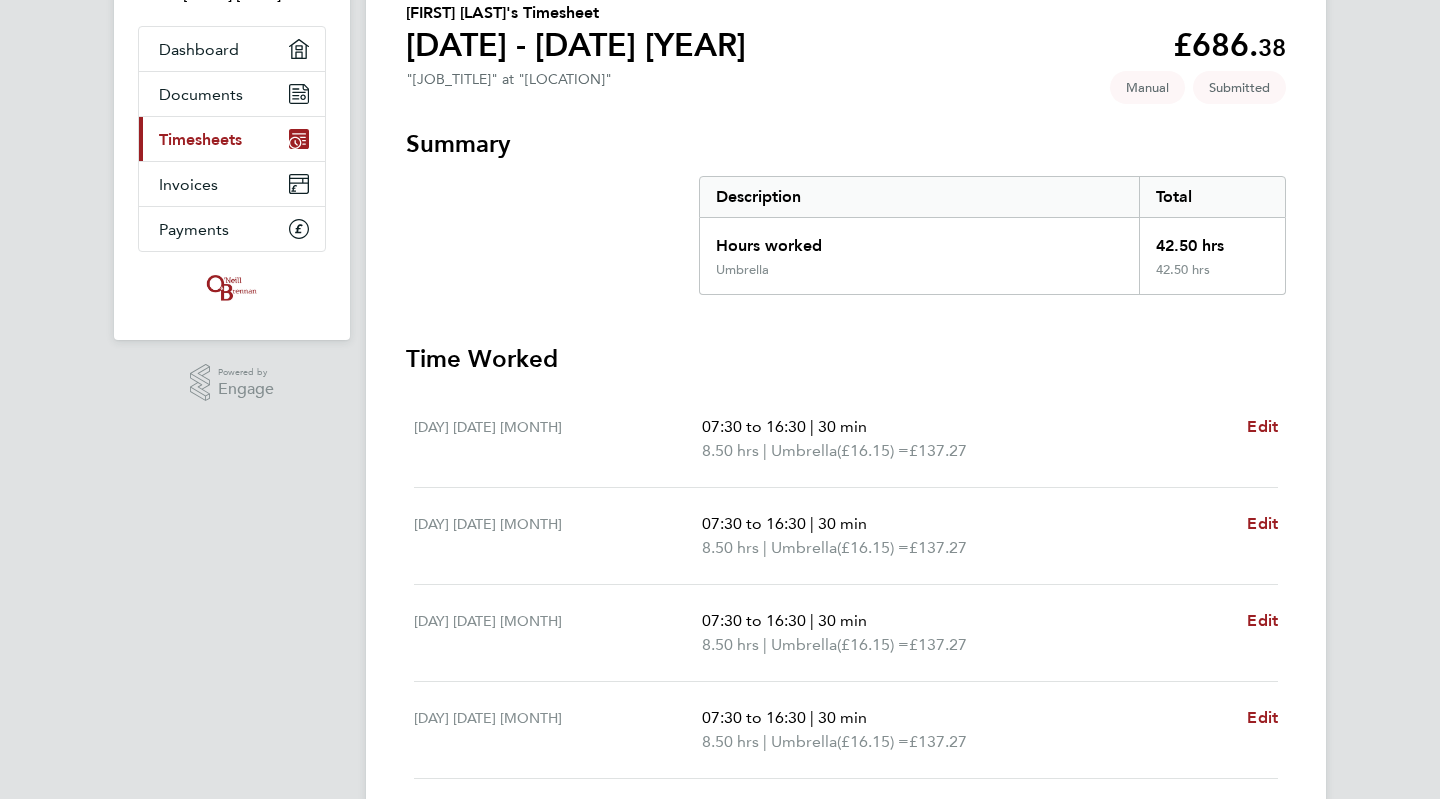 scroll, scrollTop: 0, scrollLeft: 0, axis: both 